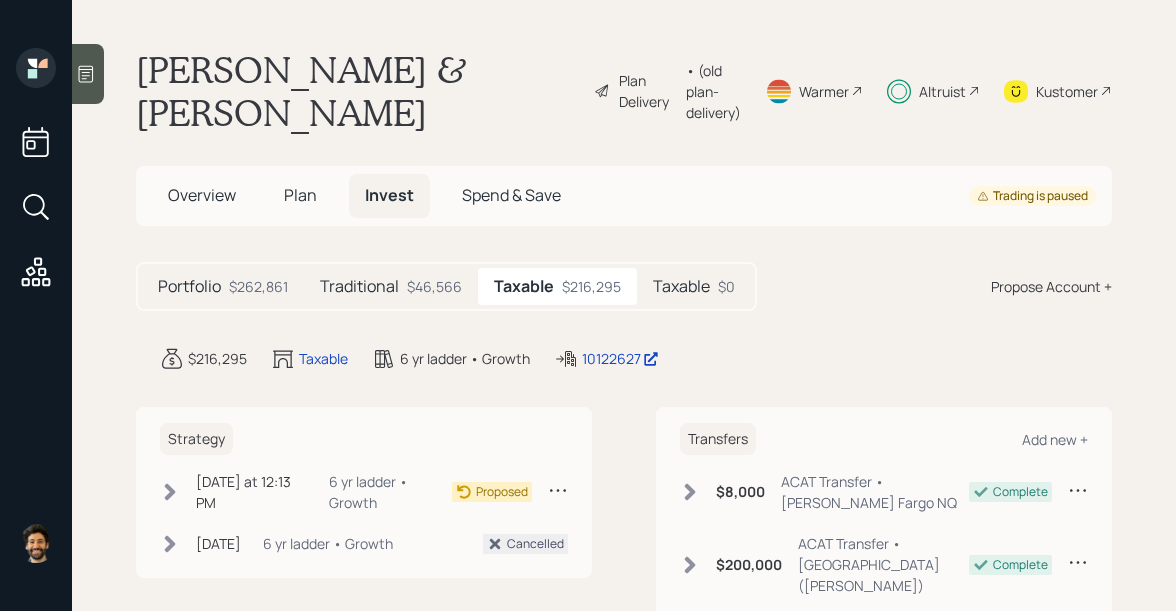 scroll, scrollTop: 0, scrollLeft: 0, axis: both 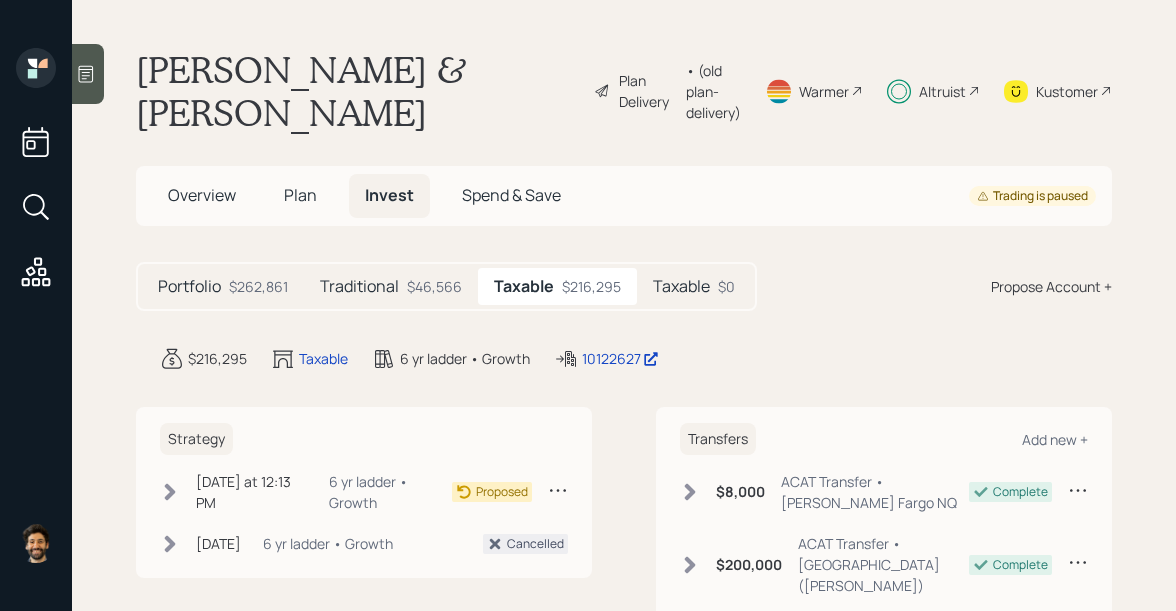 click on "• (old plan-delivery)" at bounding box center [713, 91] 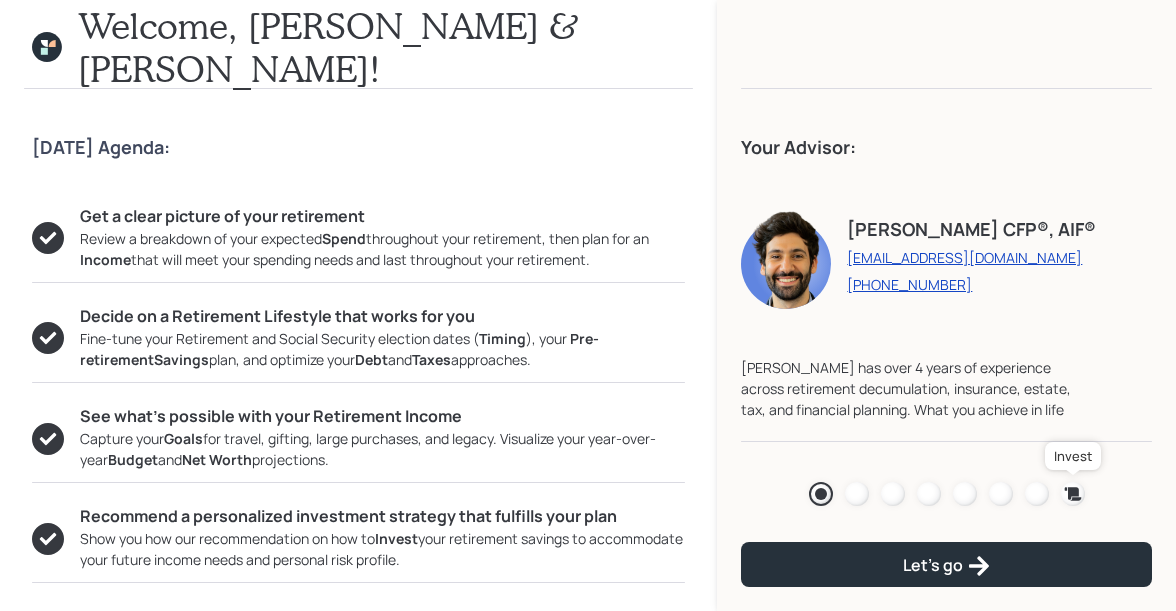 click 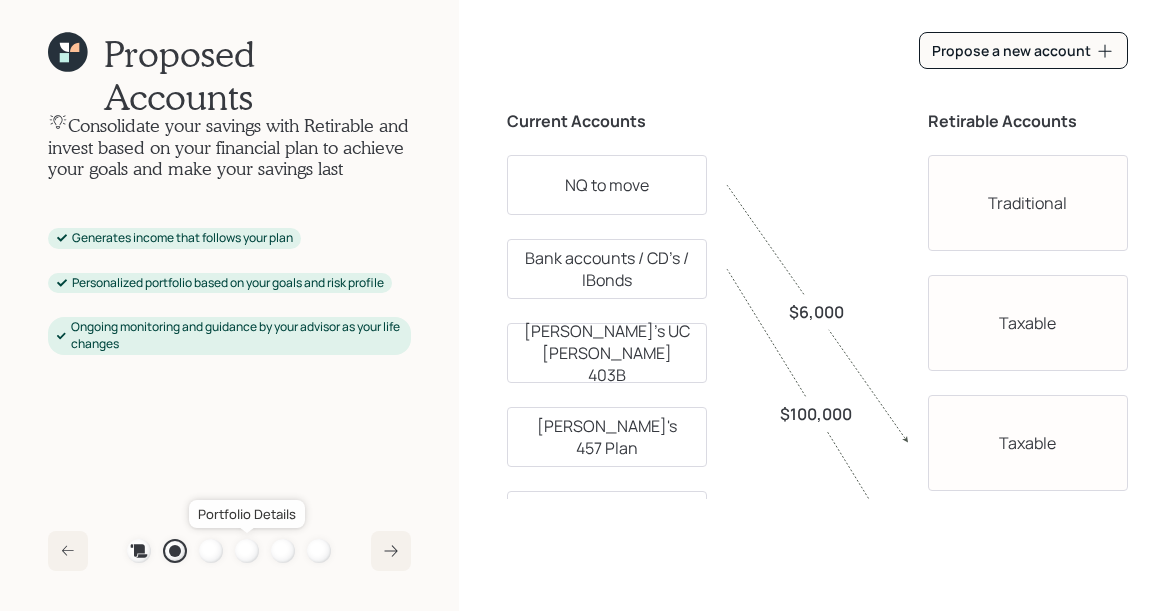 click at bounding box center [247, 551] 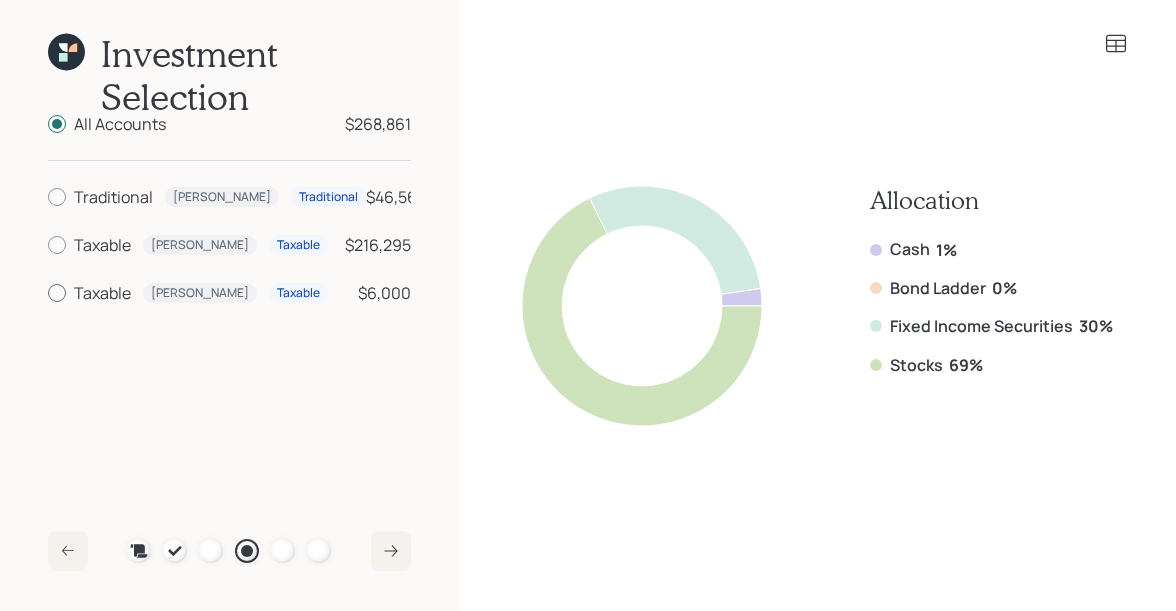 click at bounding box center (57, 293) 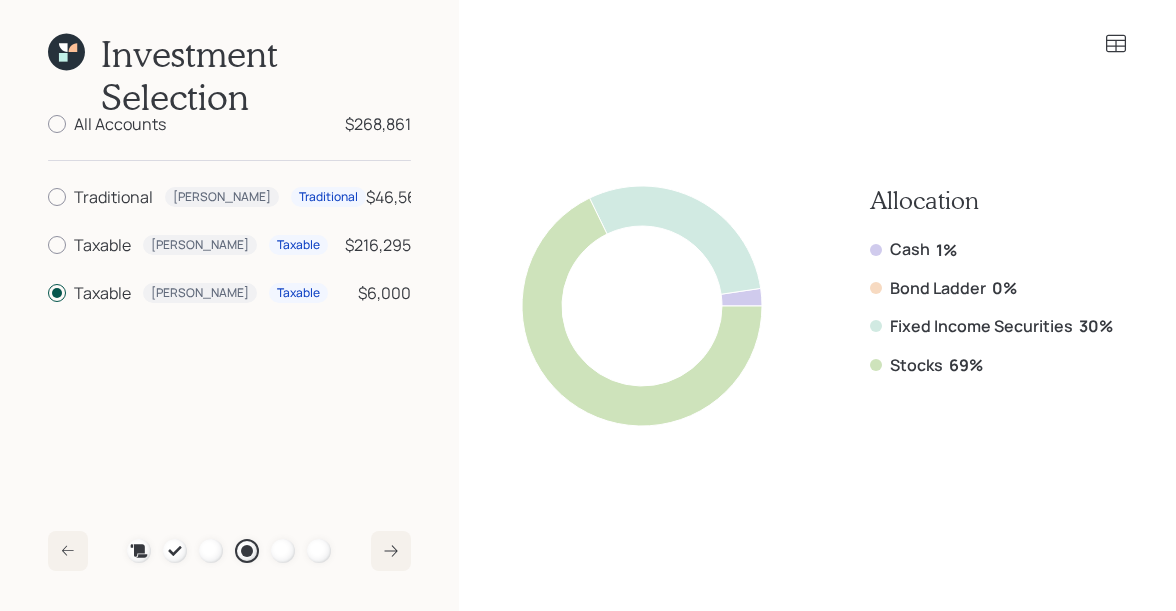 click on "$6,000" at bounding box center (384, 293) 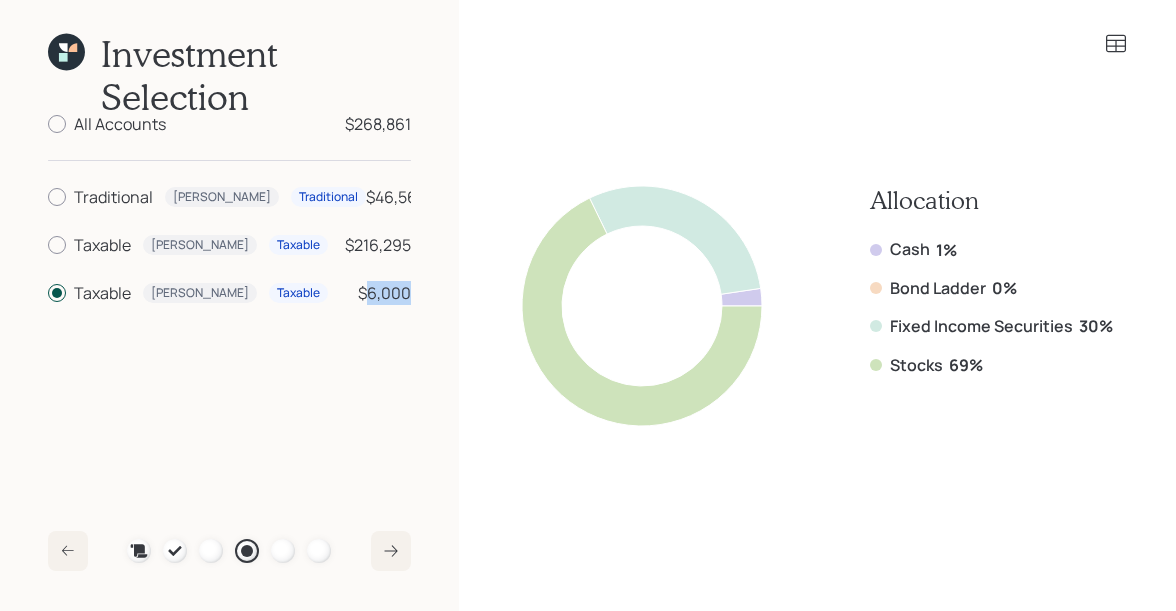 click on "$6,000" at bounding box center (384, 293) 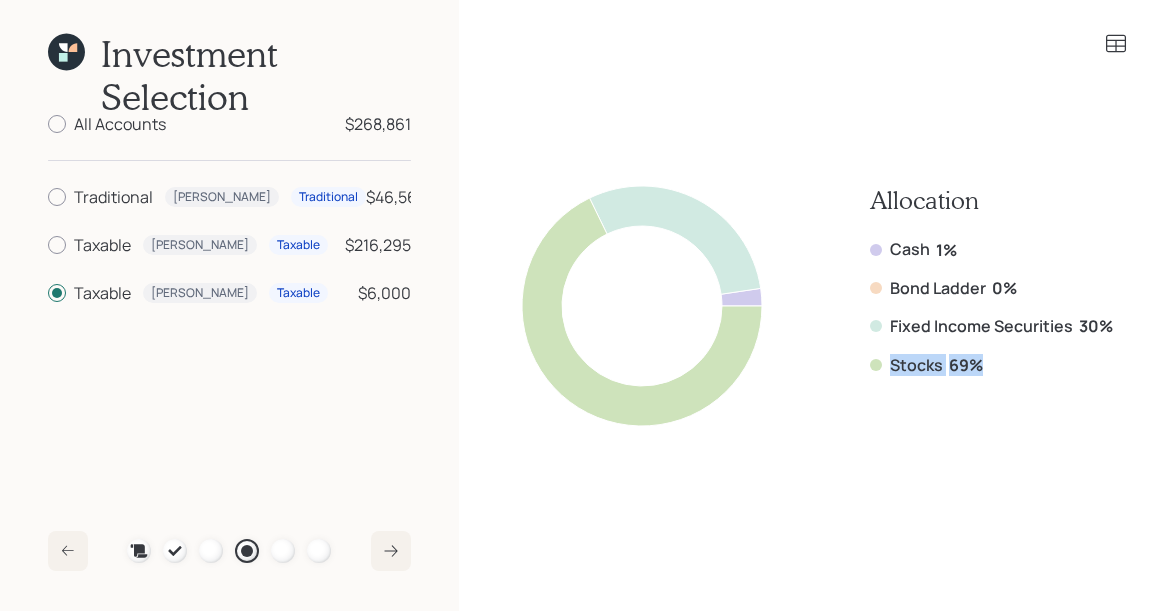 drag, startPoint x: 980, startPoint y: 362, endPoint x: 868, endPoint y: 363, distance: 112.00446 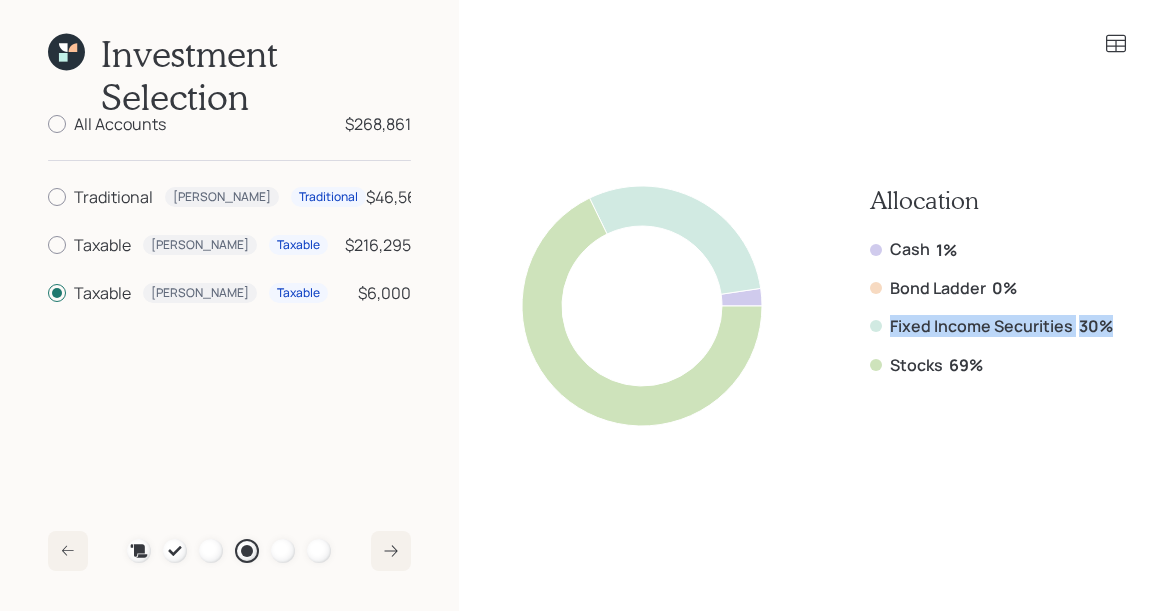 drag, startPoint x: 1119, startPoint y: 321, endPoint x: 874, endPoint y: 317, distance: 245.03265 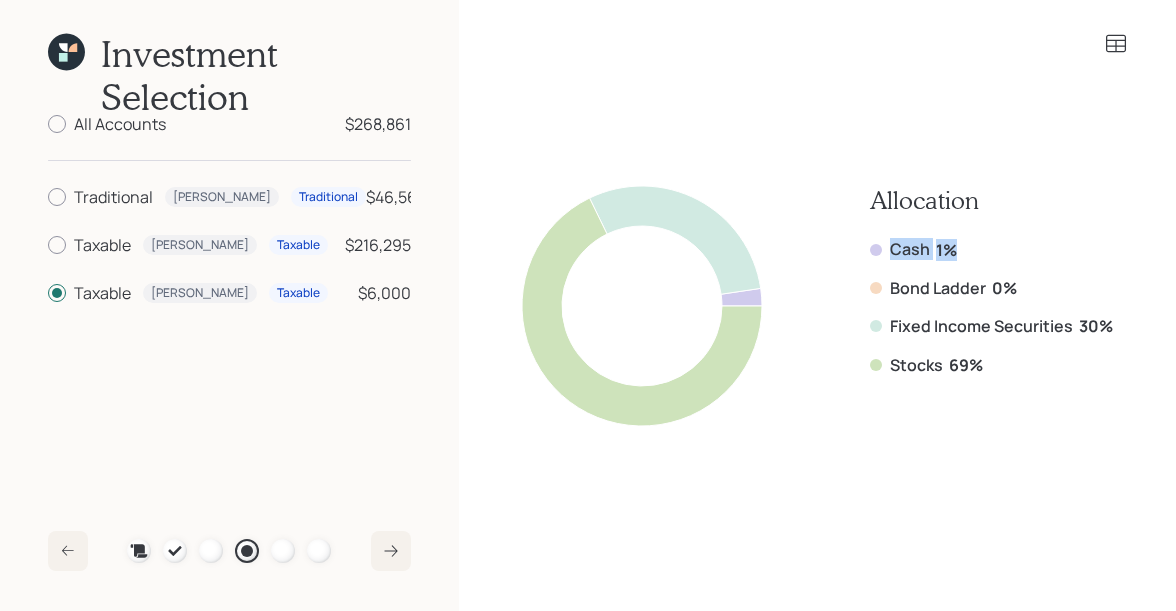 drag, startPoint x: 959, startPoint y: 249, endPoint x: 853, endPoint y: 247, distance: 106.01887 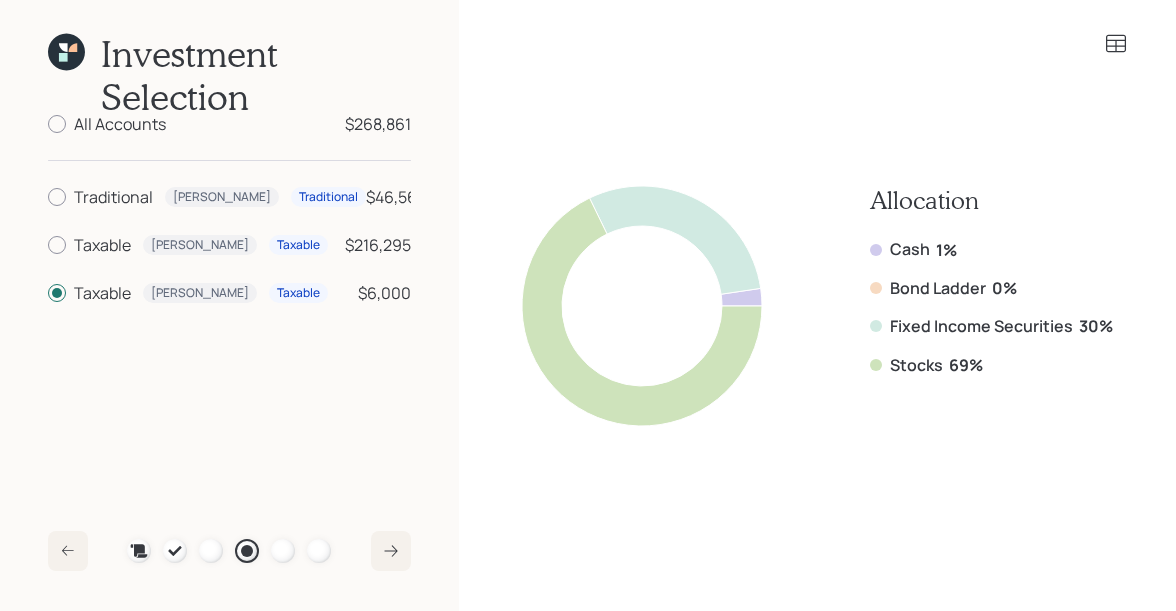 click 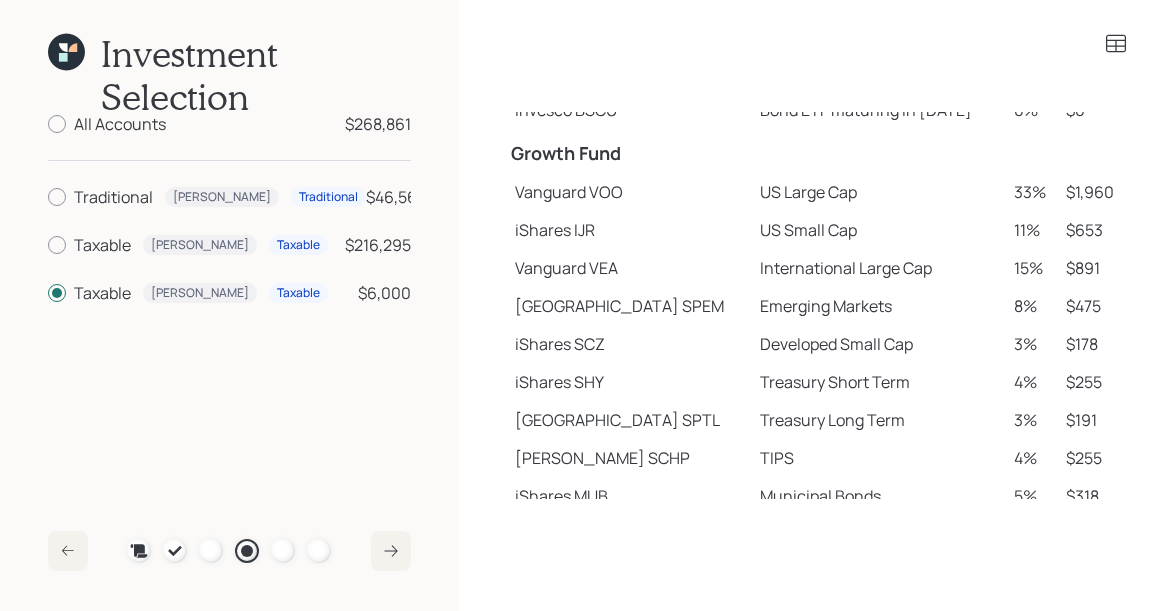 scroll, scrollTop: 351, scrollLeft: 0, axis: vertical 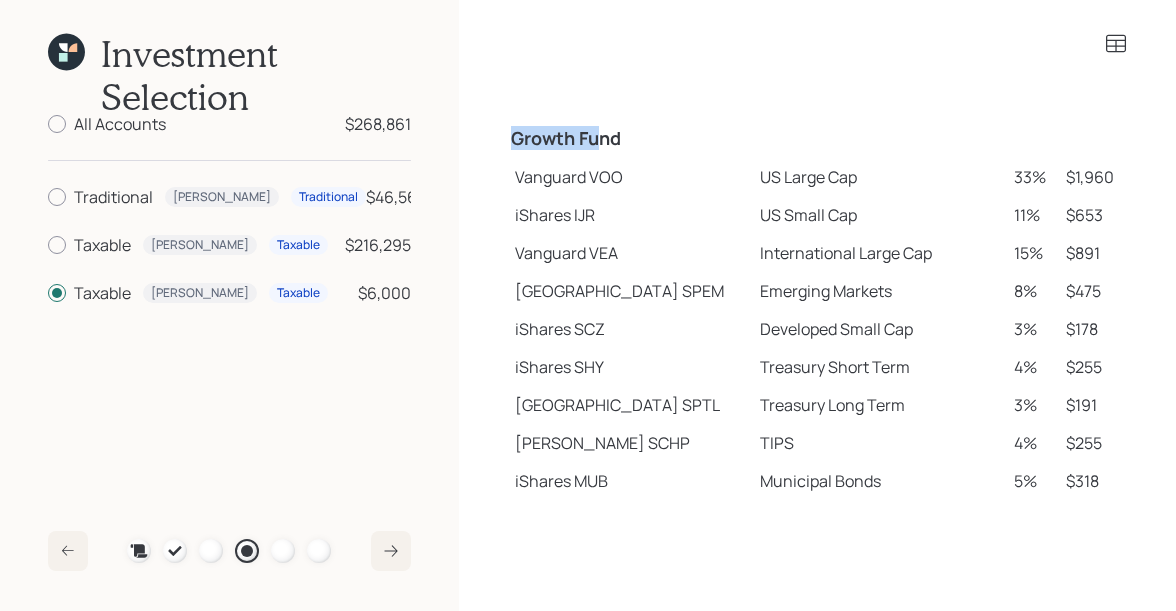 drag, startPoint x: 508, startPoint y: 143, endPoint x: 596, endPoint y: 141, distance: 88.02273 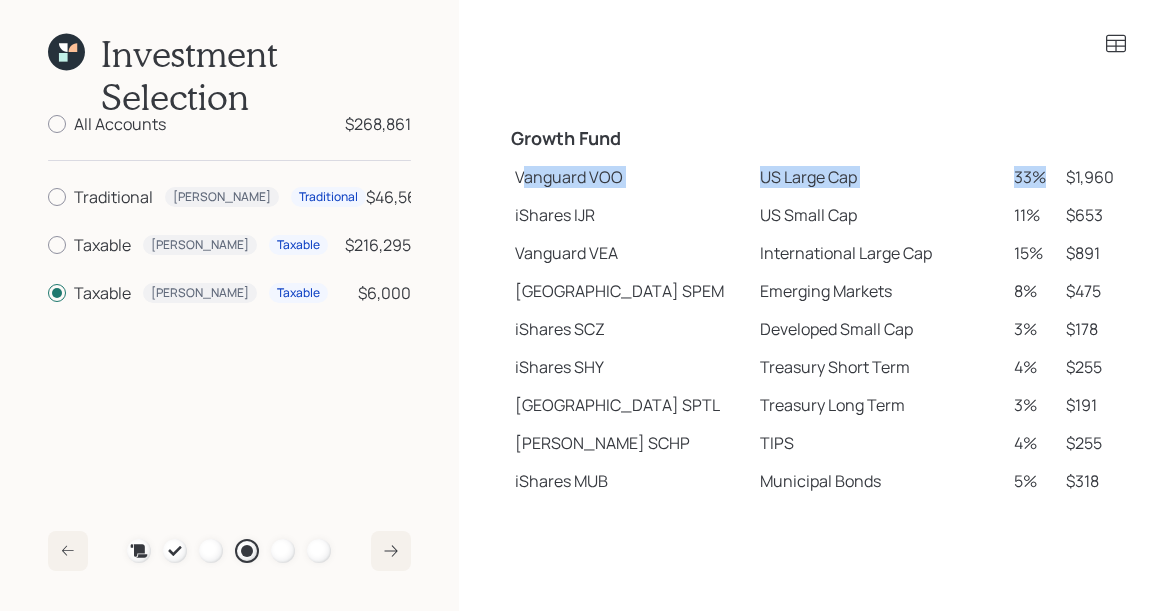 drag, startPoint x: 521, startPoint y: 180, endPoint x: 1034, endPoint y: 174, distance: 513.0351 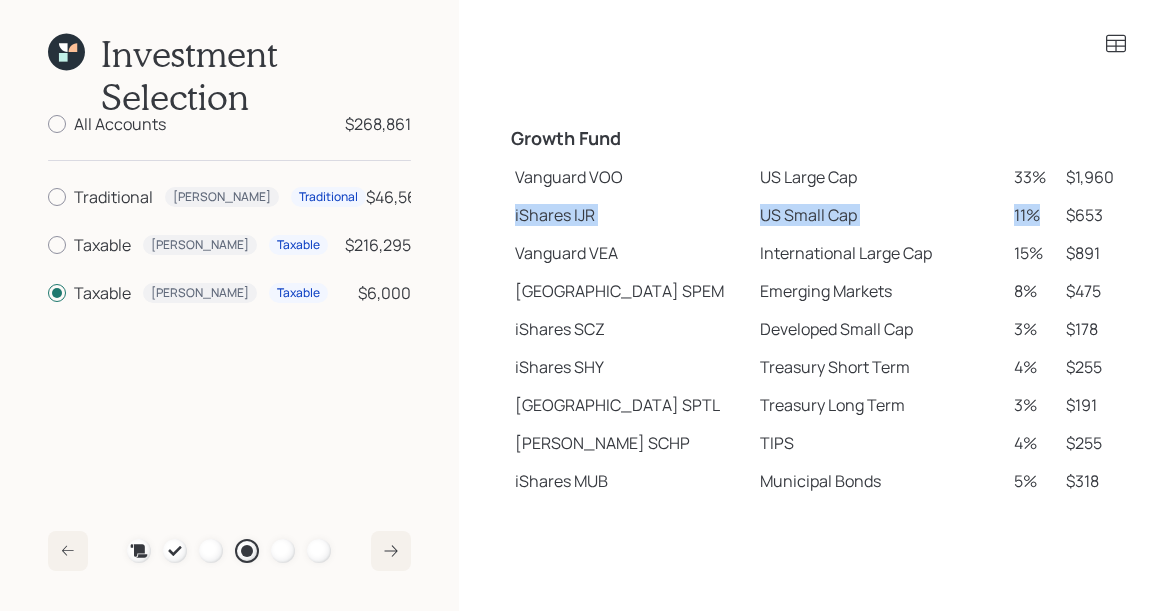 drag, startPoint x: 515, startPoint y: 214, endPoint x: 1030, endPoint y: 211, distance: 515.0087 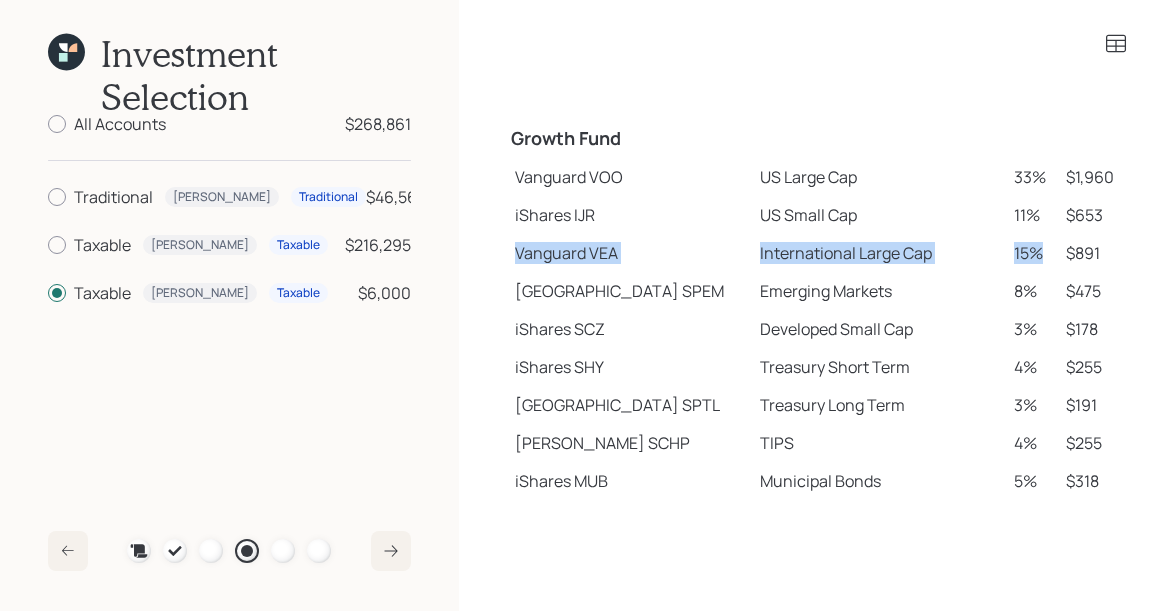 drag, startPoint x: 508, startPoint y: 253, endPoint x: 1023, endPoint y: 251, distance: 515.0039 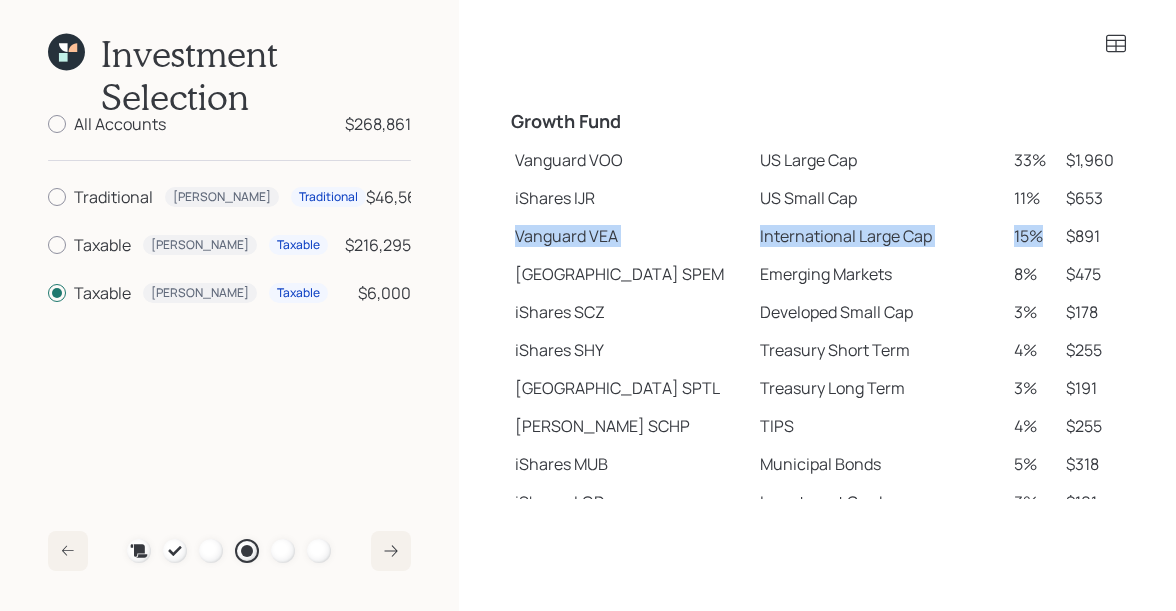 scroll, scrollTop: 368, scrollLeft: 0, axis: vertical 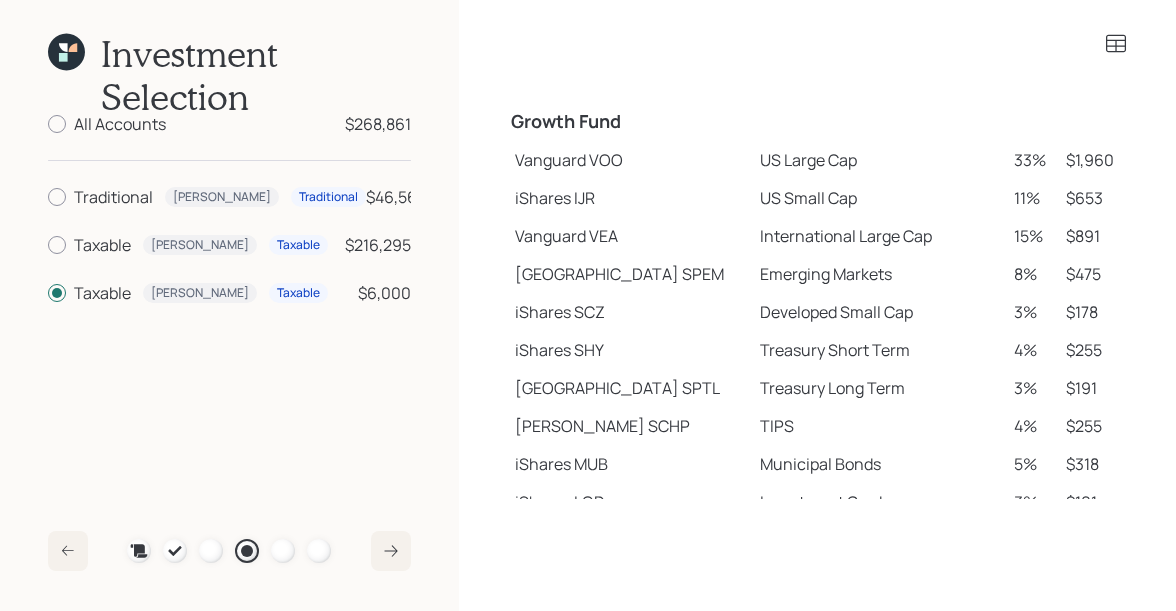 click 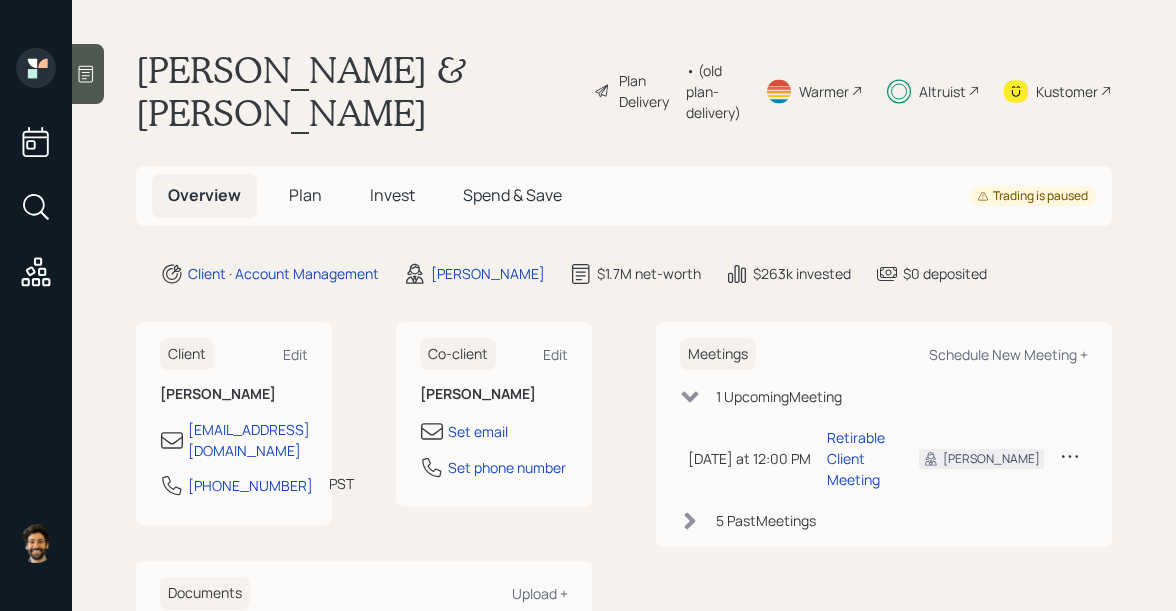 click on "Invest" at bounding box center [392, 195] 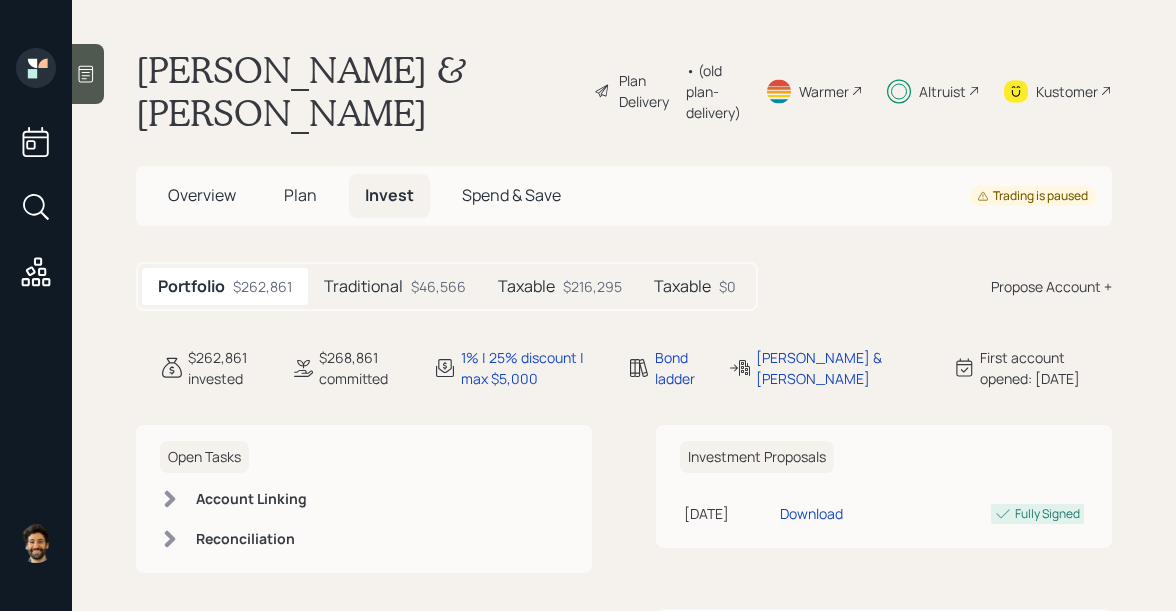 click on "Taxable $0" at bounding box center [695, 286] 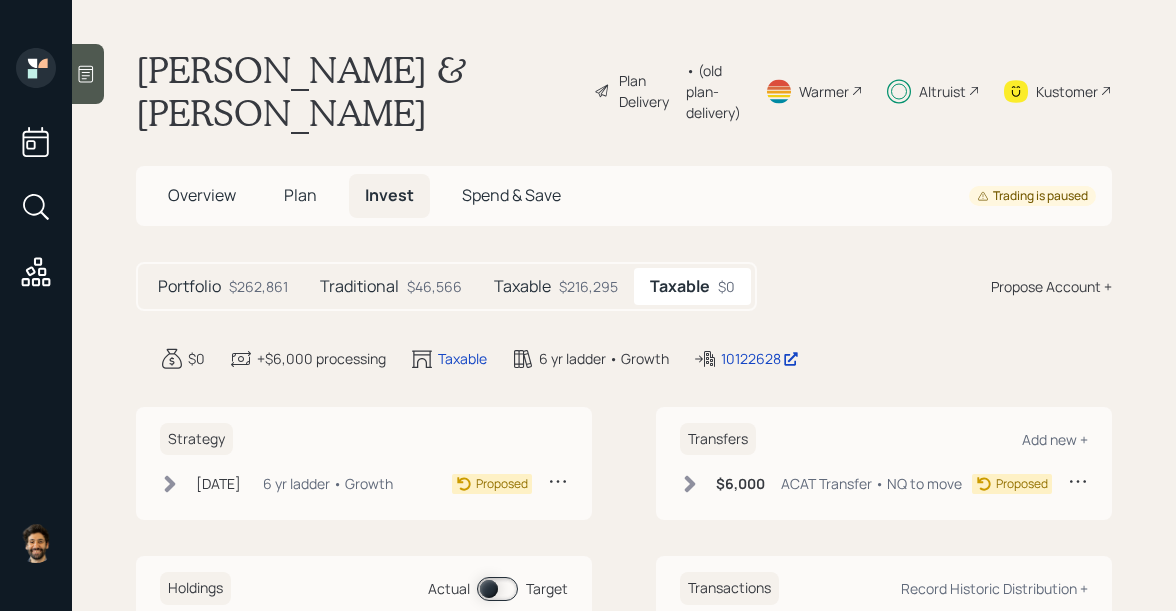 click on "$216,295" at bounding box center [588, 286] 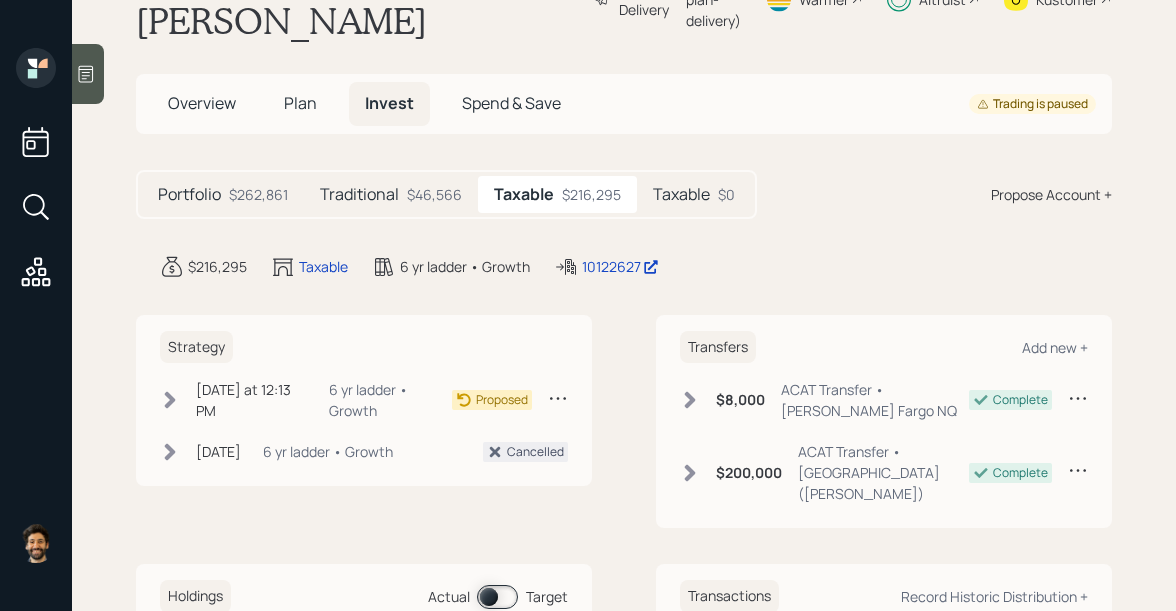 scroll, scrollTop: 97, scrollLeft: 0, axis: vertical 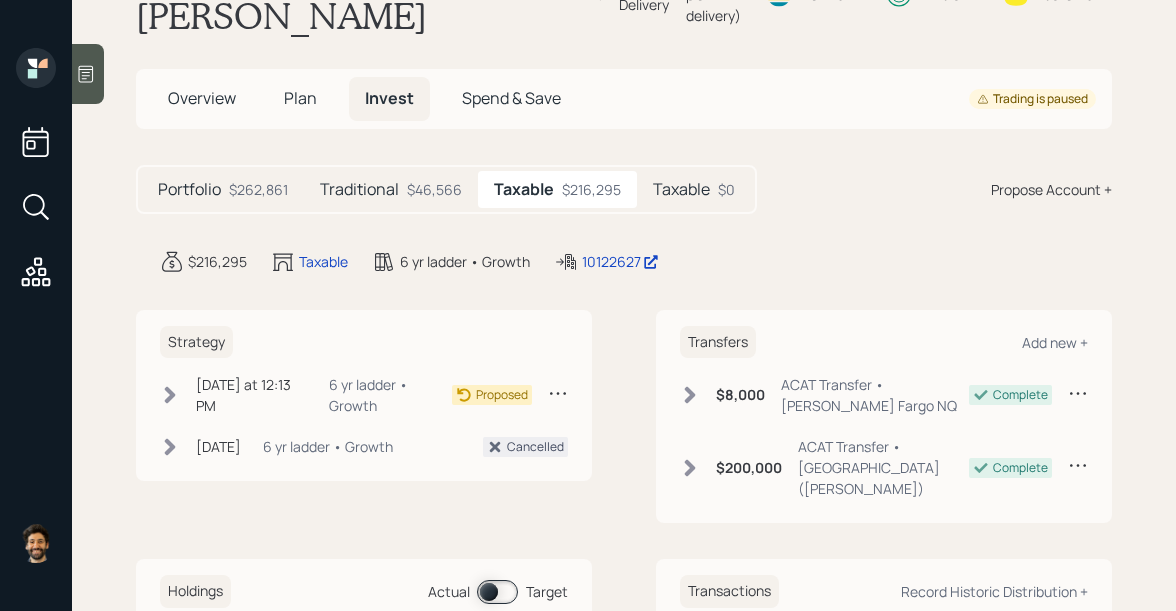 click on "Taxable $0" at bounding box center [694, 189] 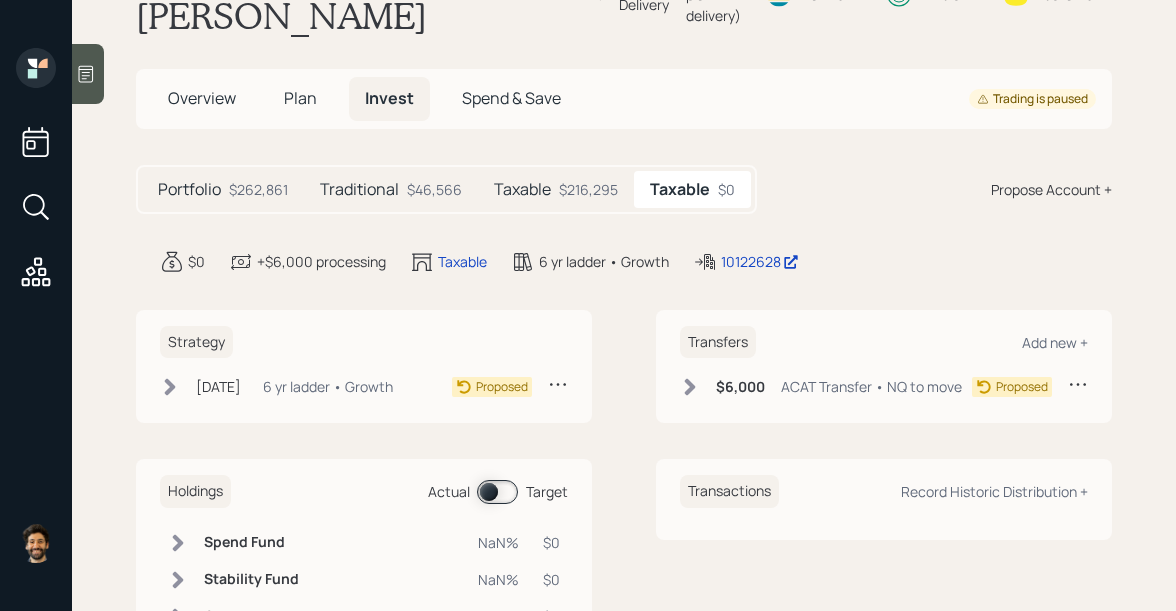 click on "Taxable $216,295" at bounding box center (556, 189) 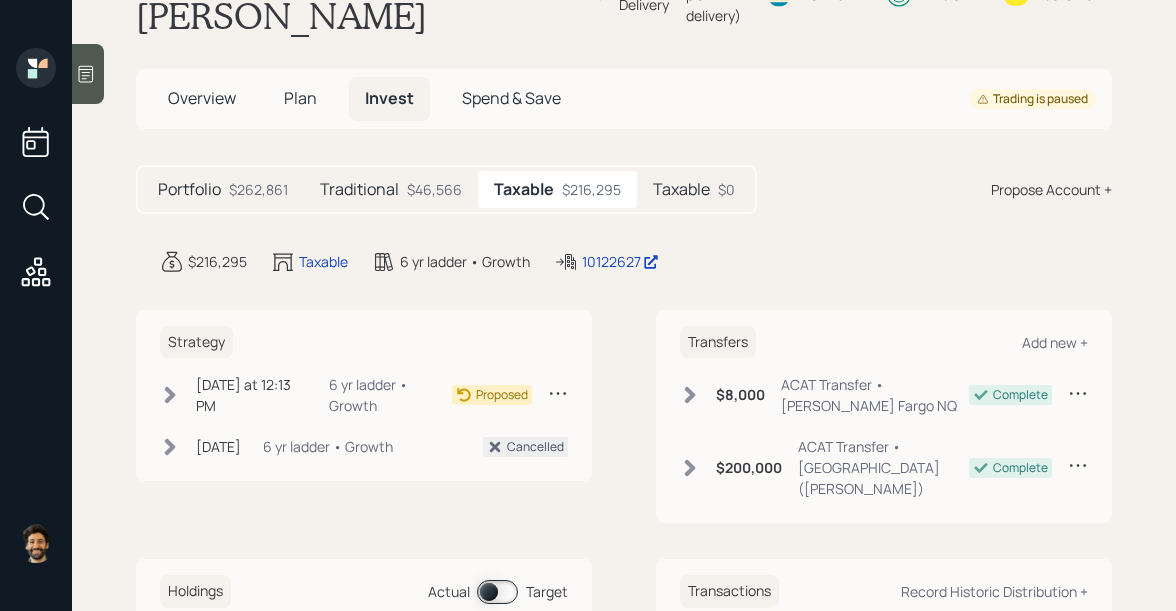 click 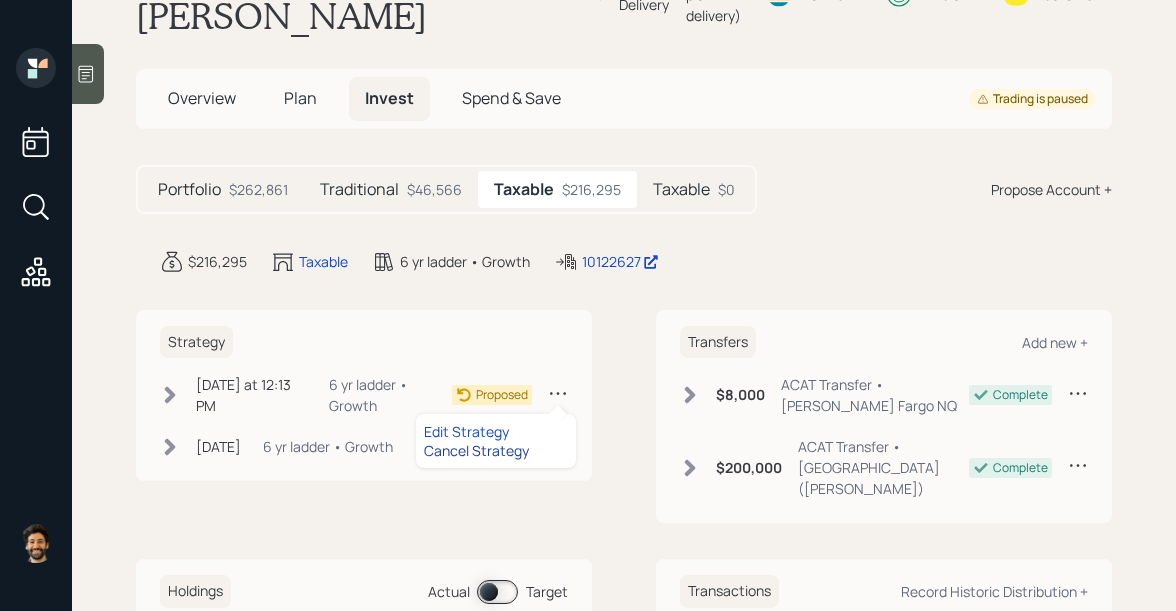 click on "Cancel Strategy" at bounding box center (496, 450) 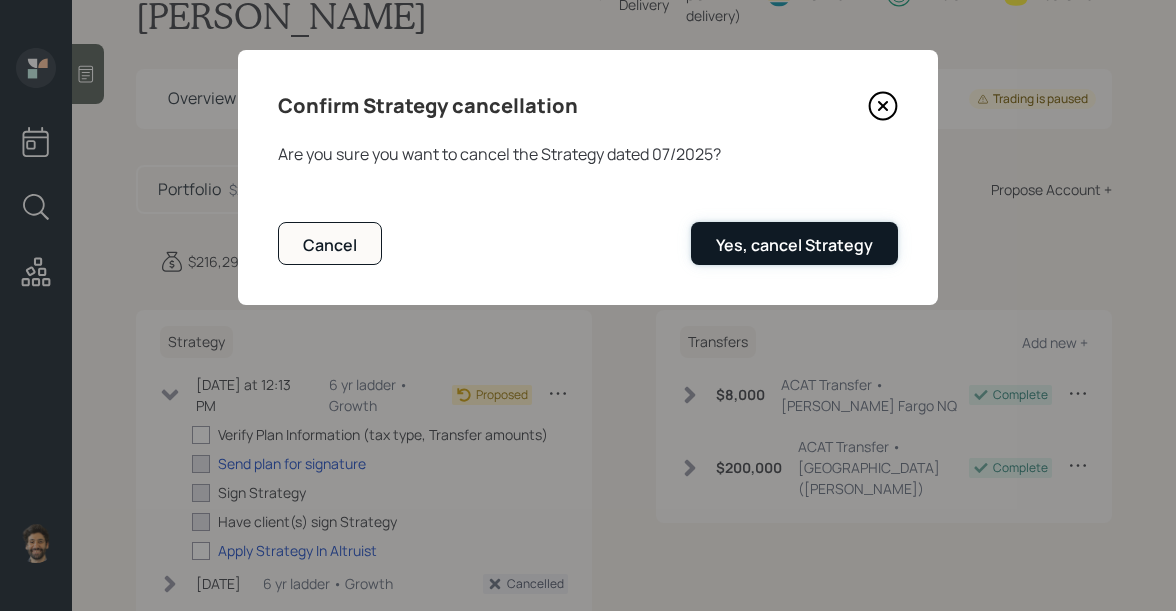 click on "Yes, cancel Strategy" at bounding box center [794, 245] 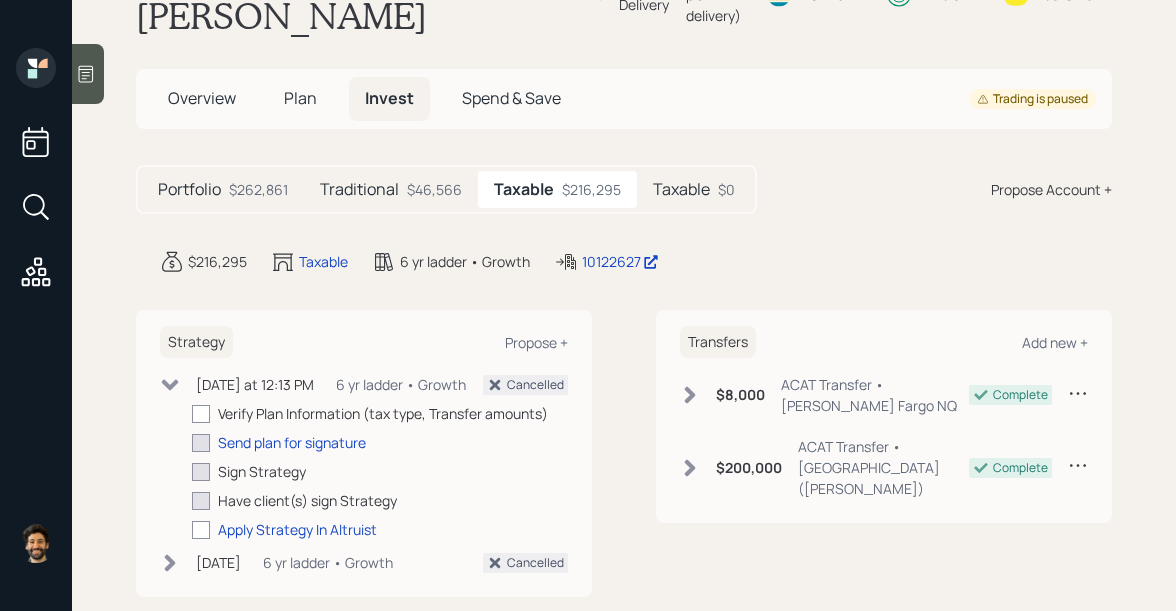 click on "Taxable" at bounding box center (681, 189) 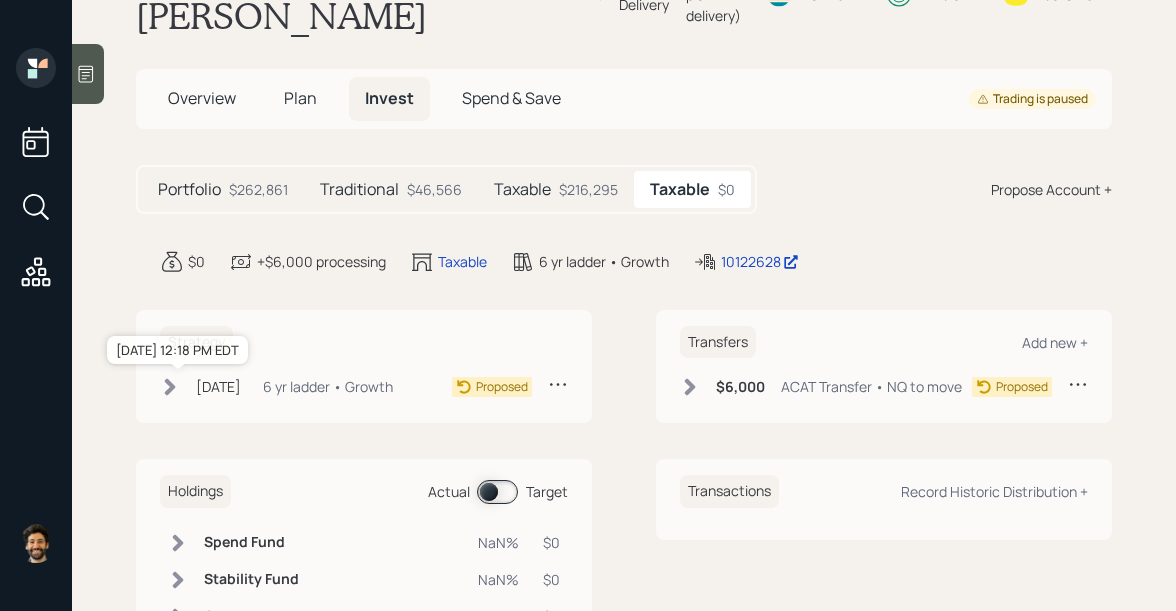 click on "Jun 25, 2025" at bounding box center (218, 386) 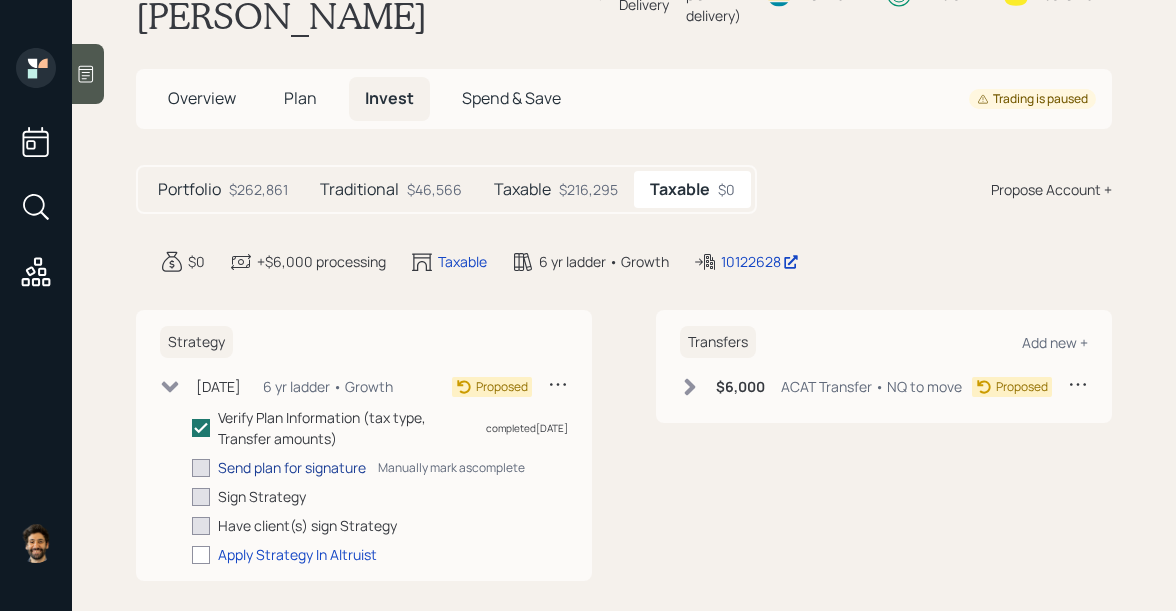 click on "Send plan for signature" at bounding box center [292, 467] 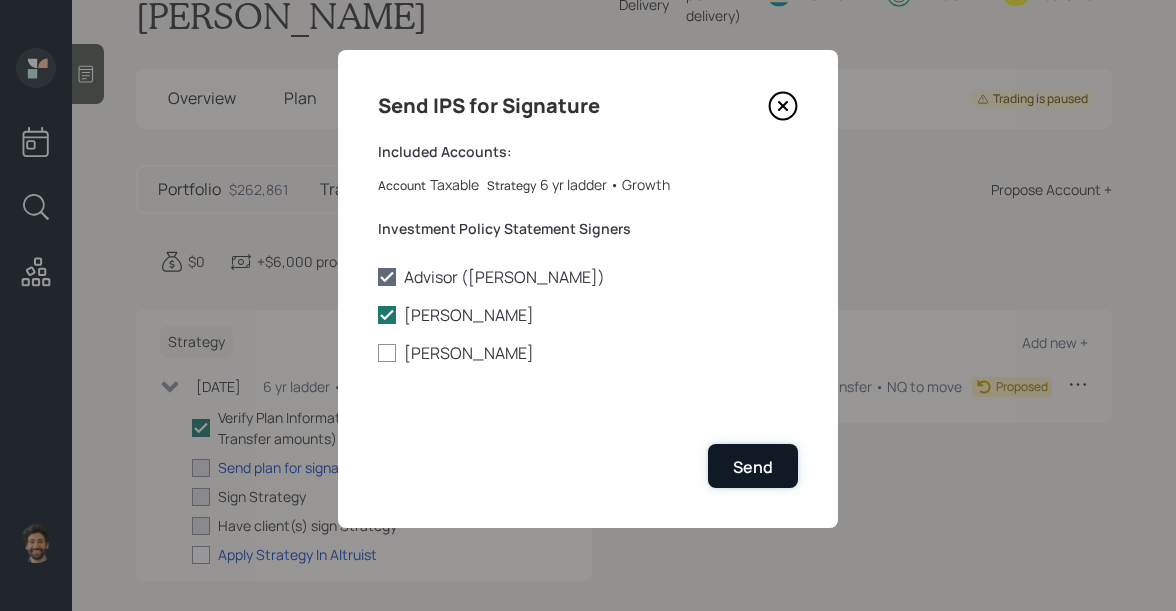 click on "Send" at bounding box center (753, 467) 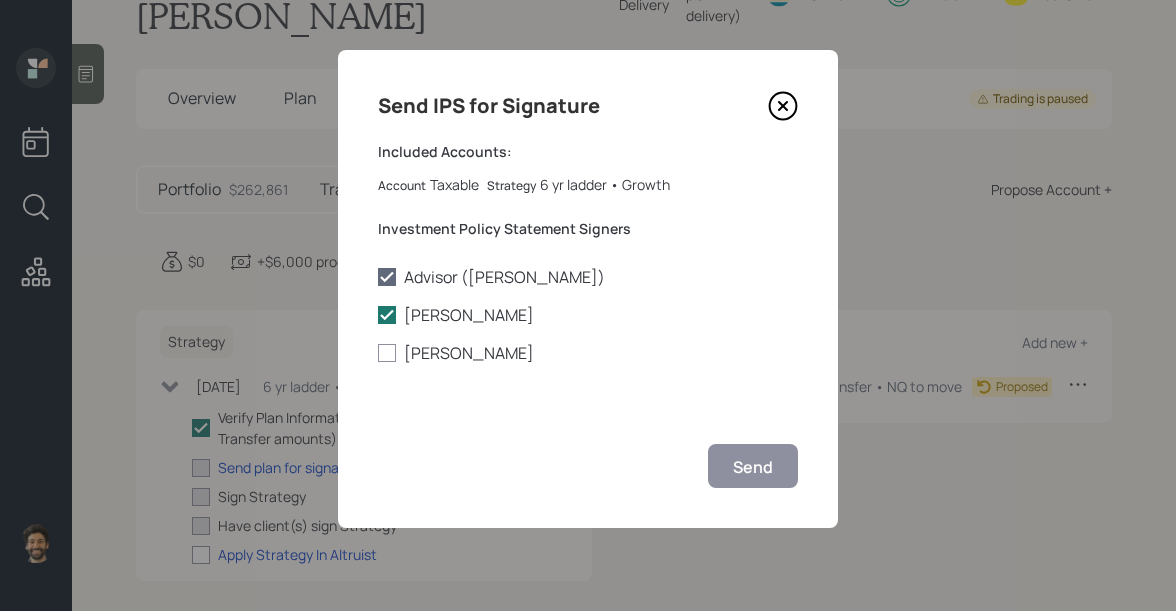 checkbox on "true" 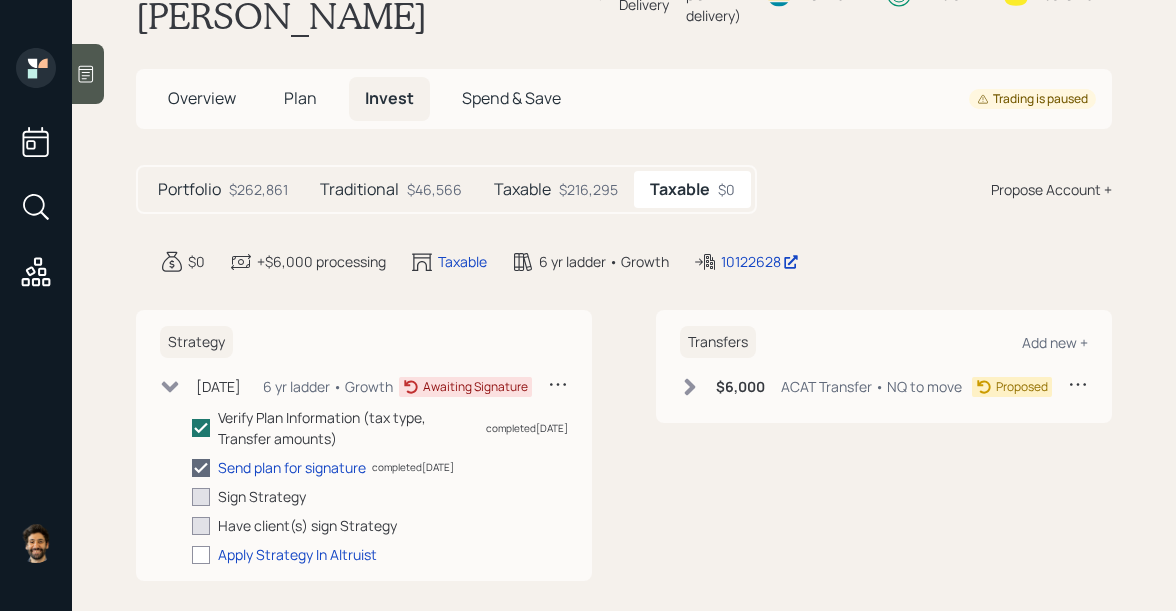 click on "Transfers Add new + $6,000 ACAT Transfer • NQ to move Proposed" at bounding box center [884, 367] 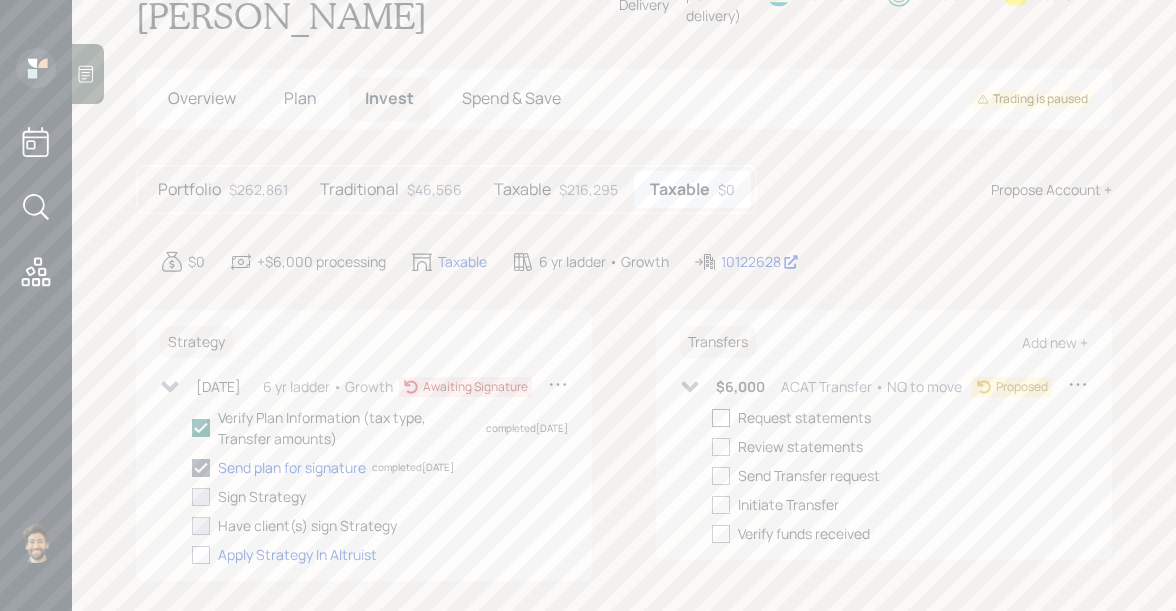 click at bounding box center [721, 418] 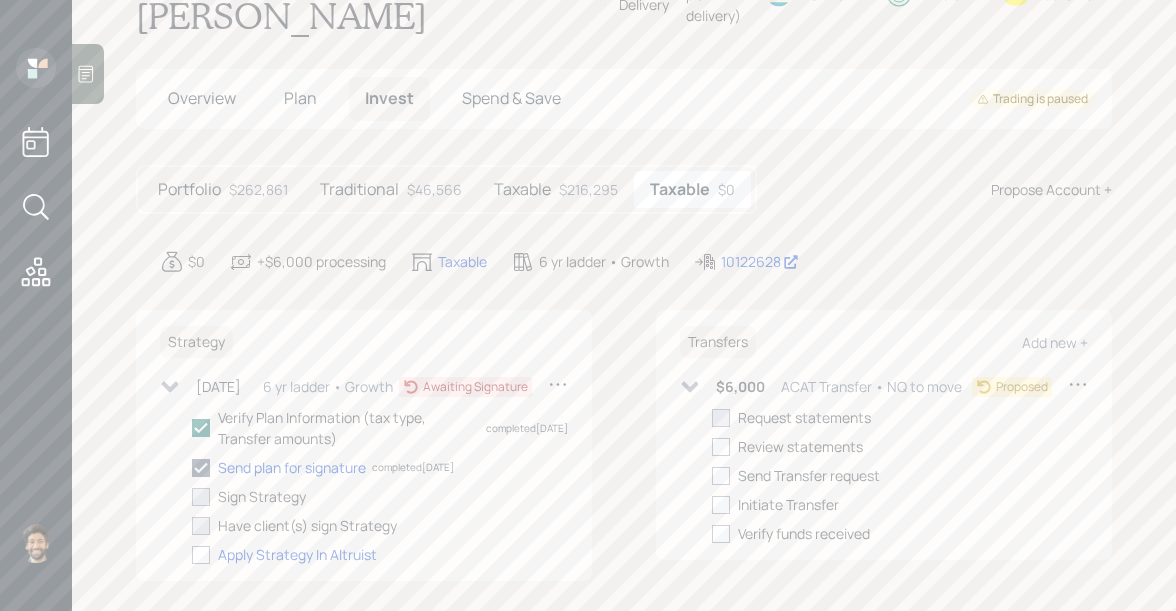 checkbox on "true" 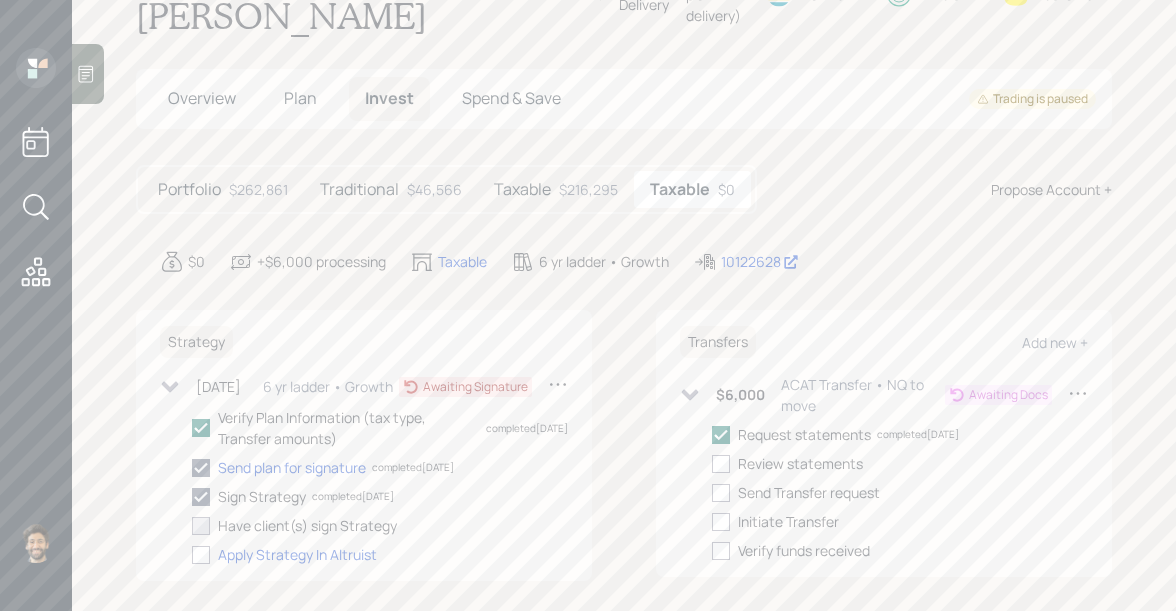 click on "Request statements completed  07/07/25 Review statements Send Transfer request Initiate Transfer Verify funds received" at bounding box center (900, 492) 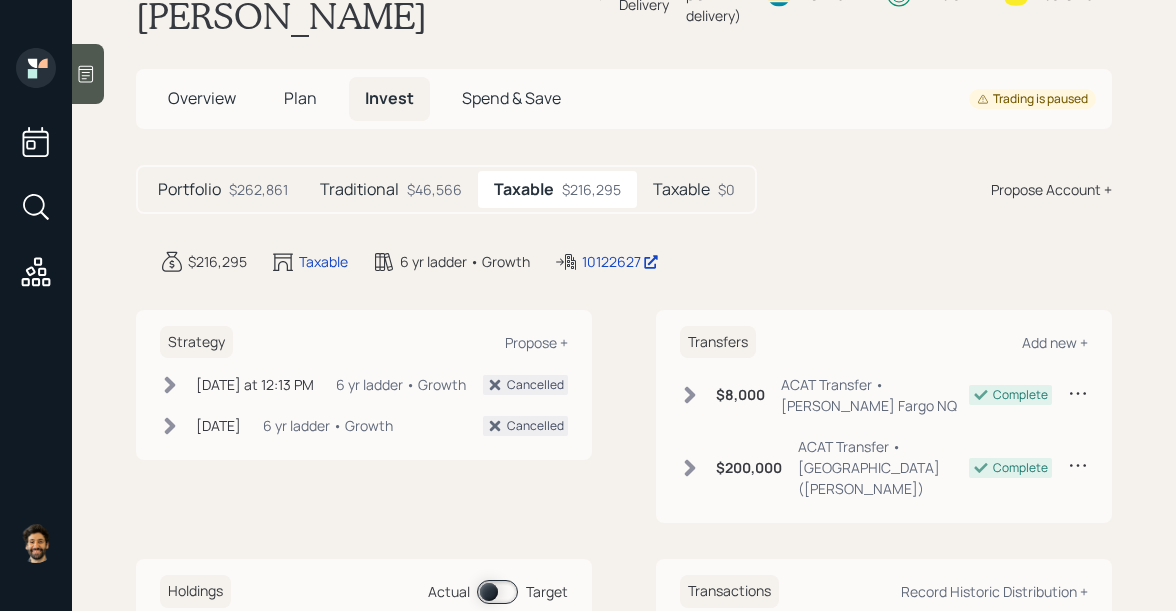 click on "Taxable" at bounding box center [681, 189] 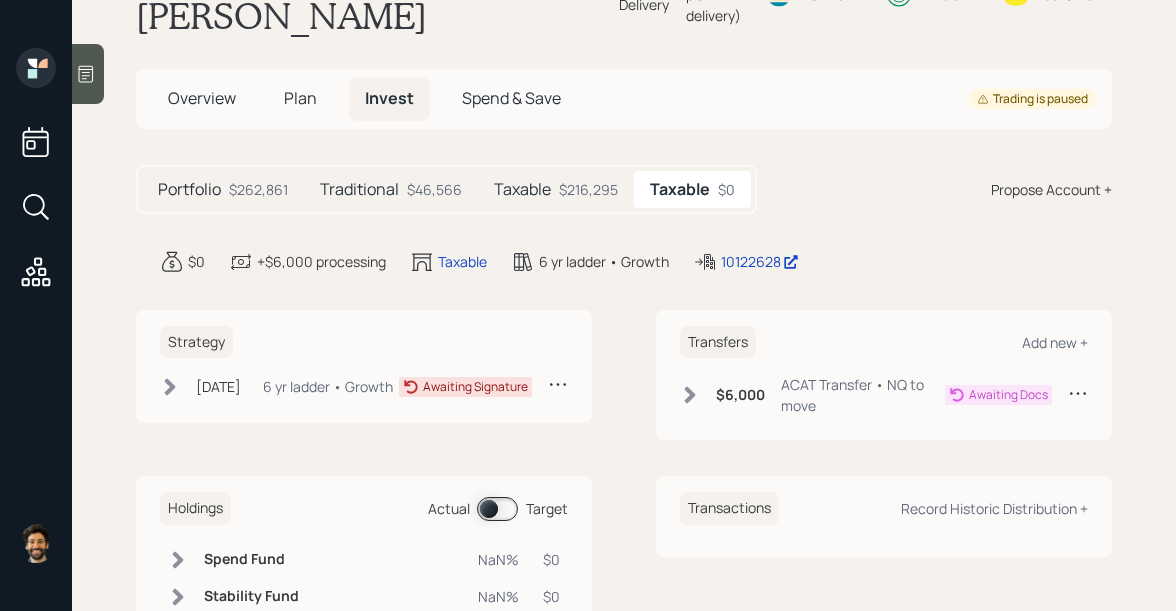 click 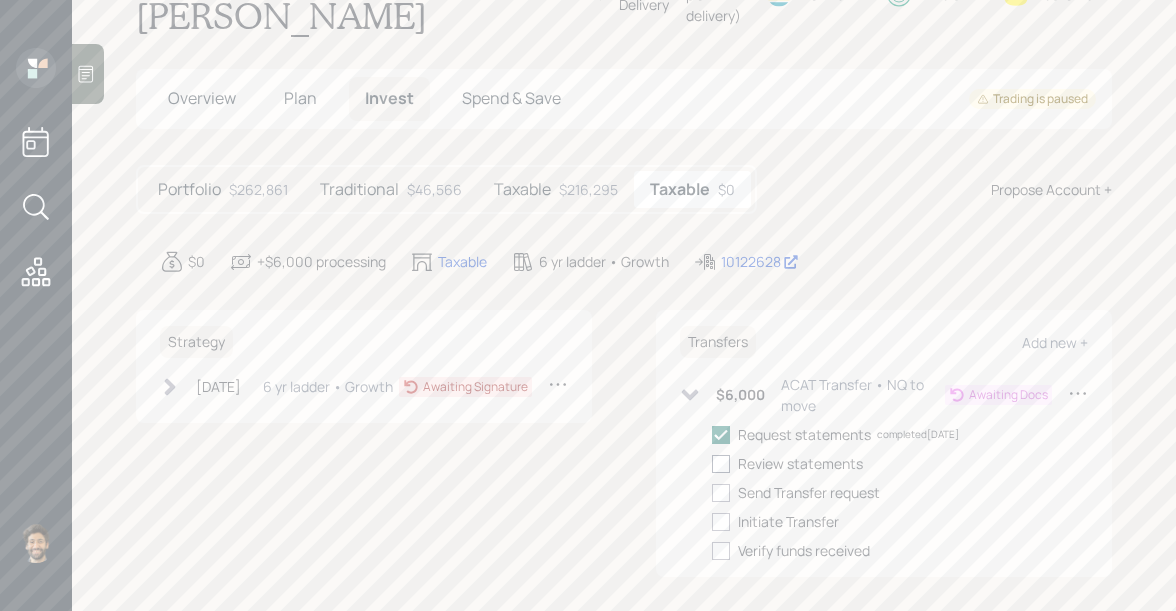click at bounding box center [721, 464] 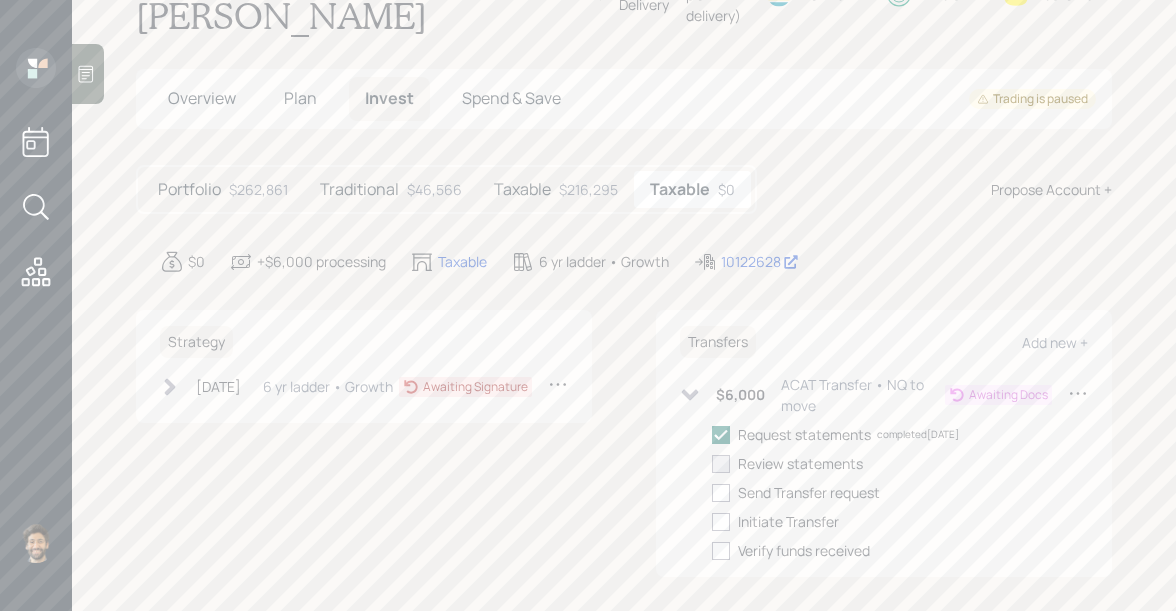 checkbox on "true" 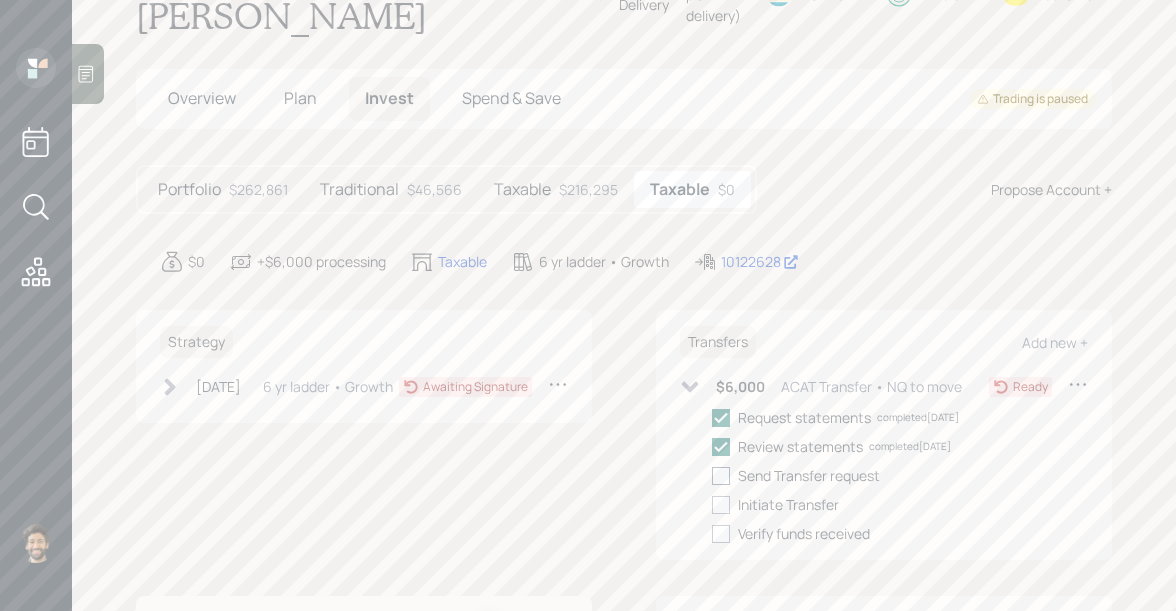 click at bounding box center [721, 476] 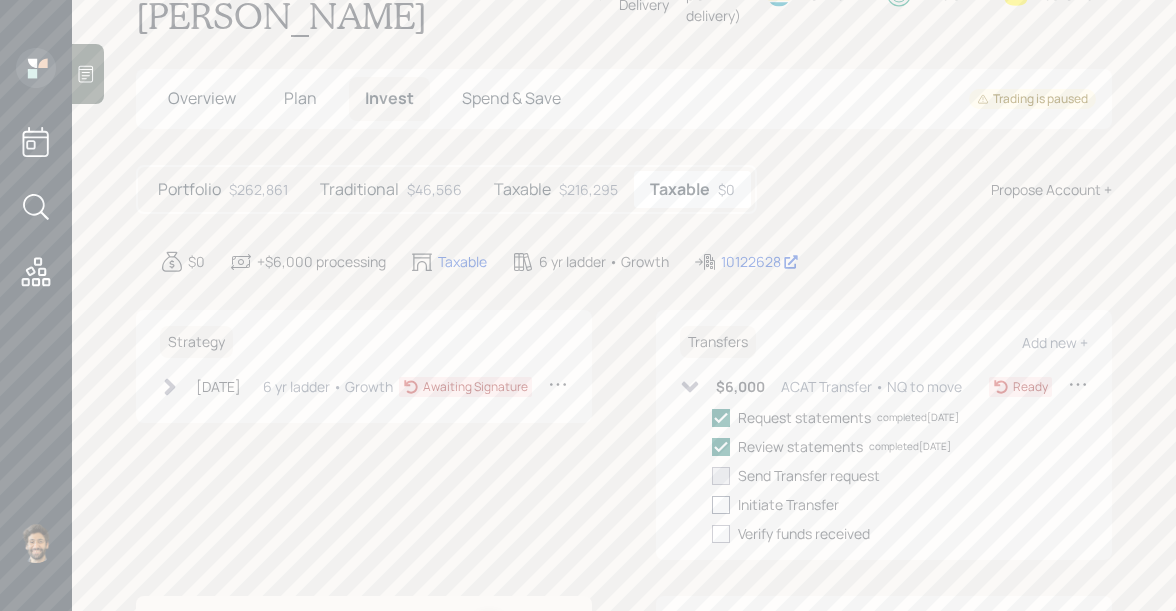 checkbox on "true" 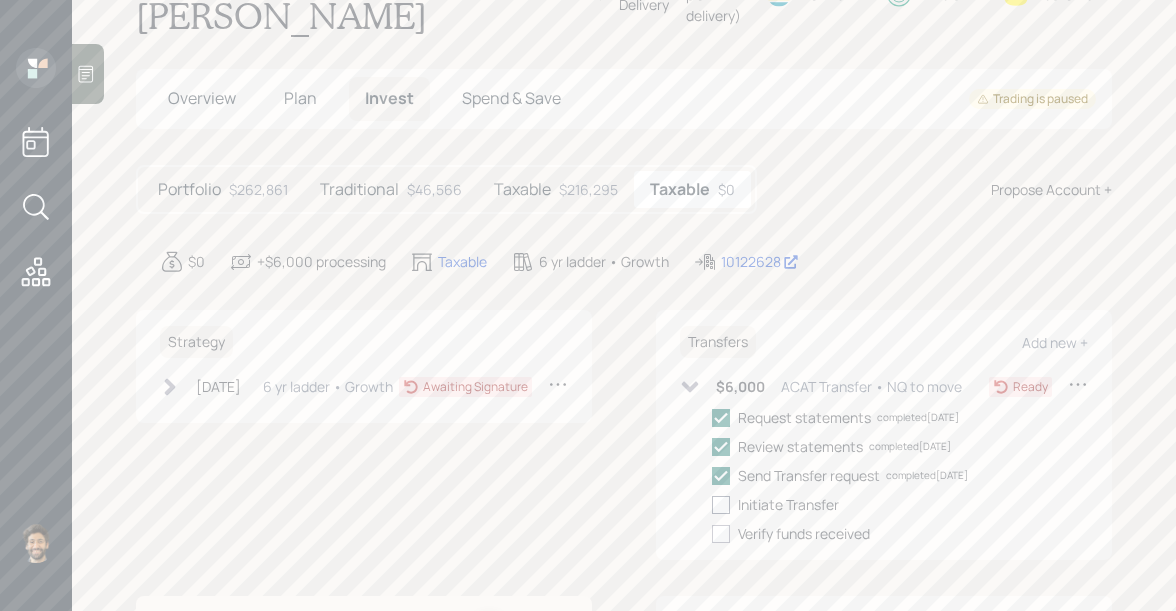 click at bounding box center (721, 505) 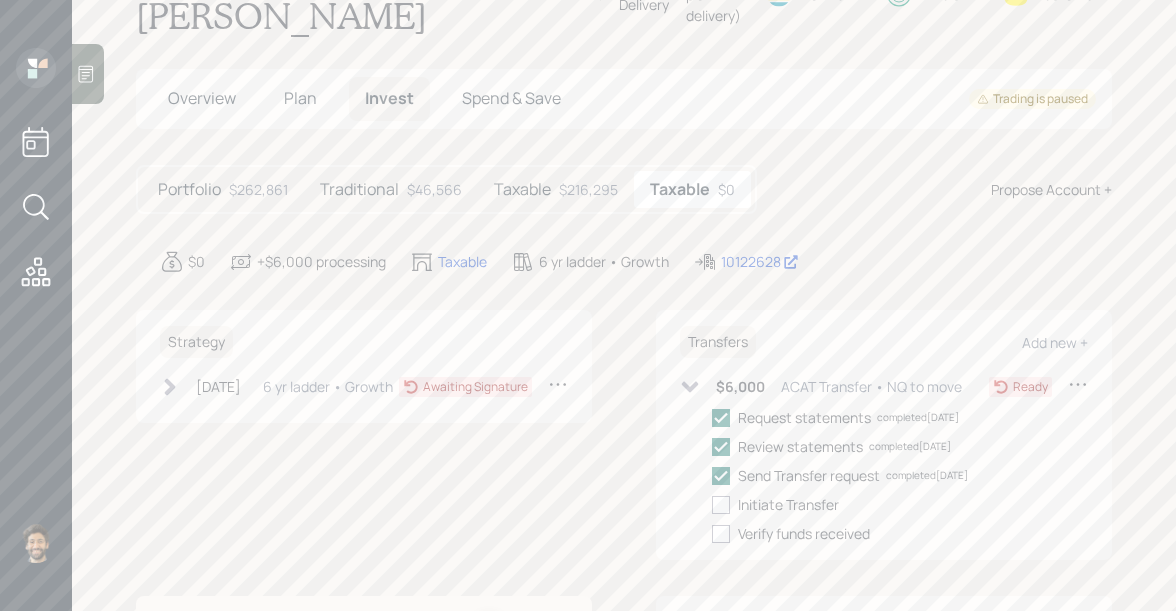 checkbox on "true" 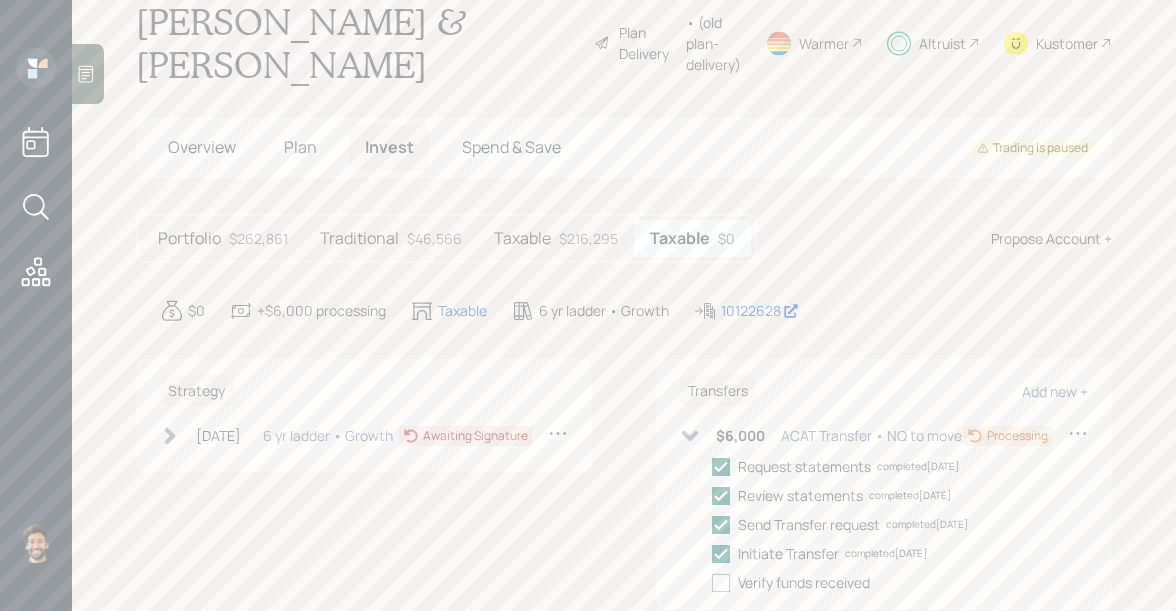 scroll, scrollTop: 0, scrollLeft: 0, axis: both 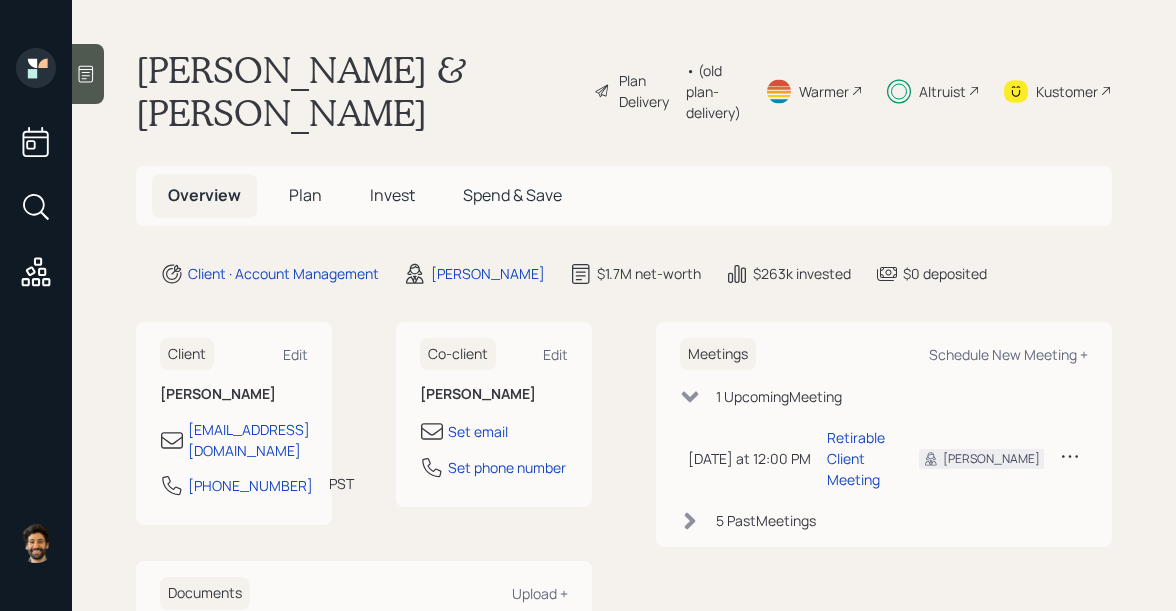 click on "Altruist" at bounding box center (942, 91) 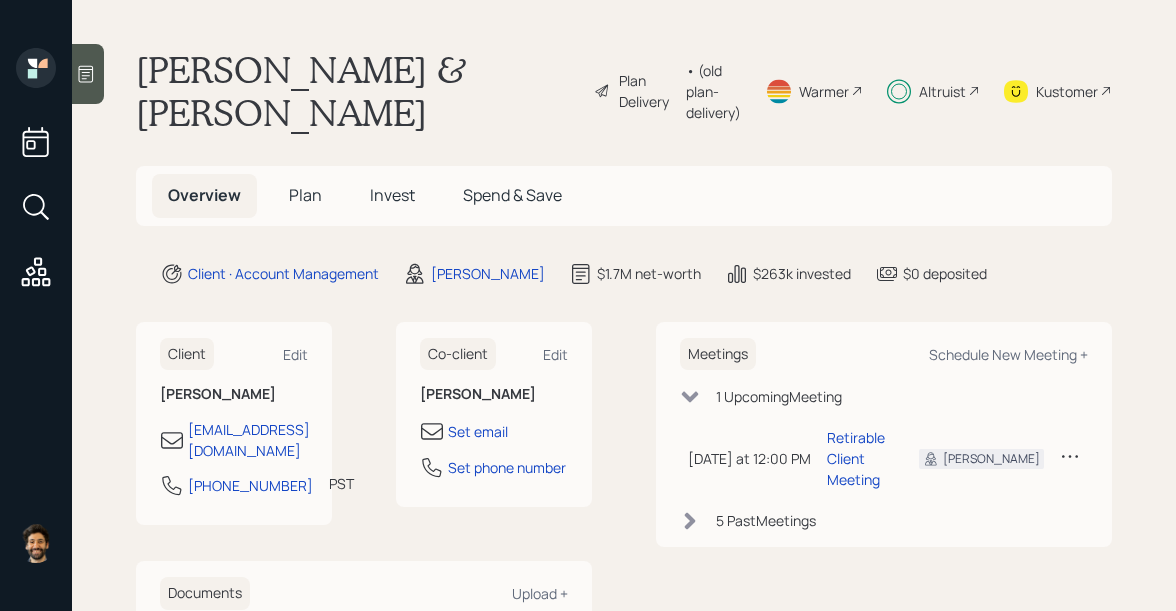 click 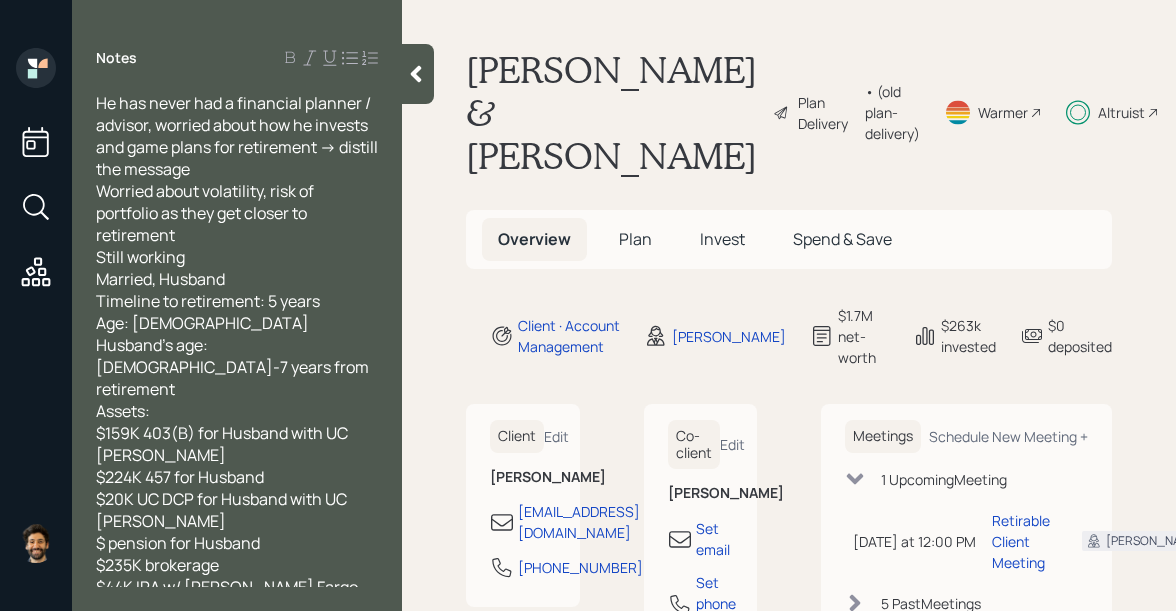 scroll, scrollTop: 208, scrollLeft: 0, axis: vertical 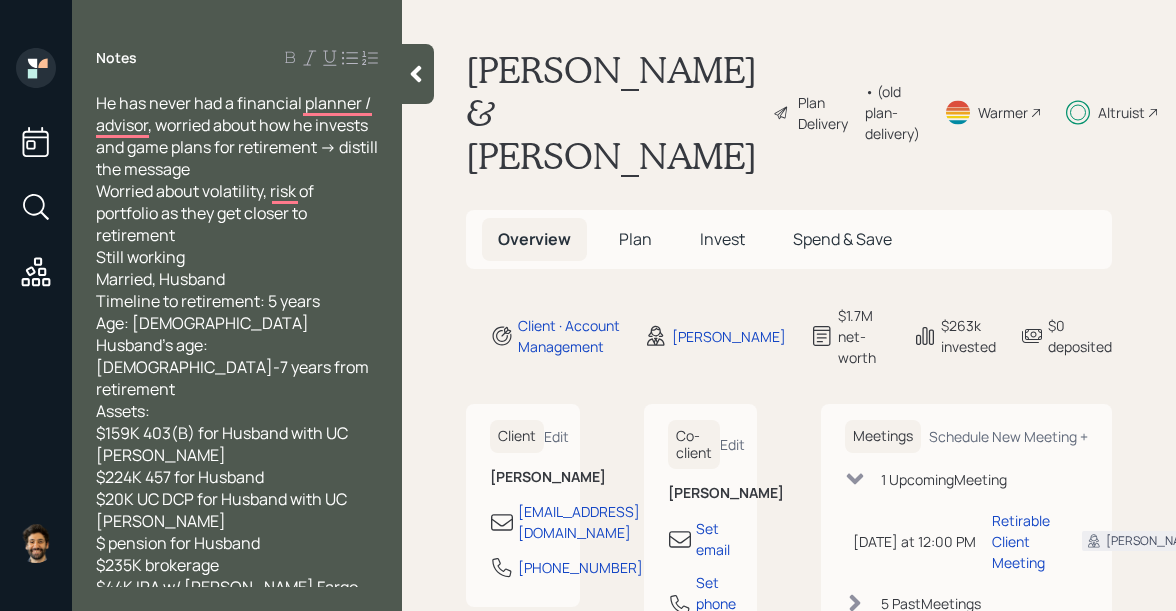 click 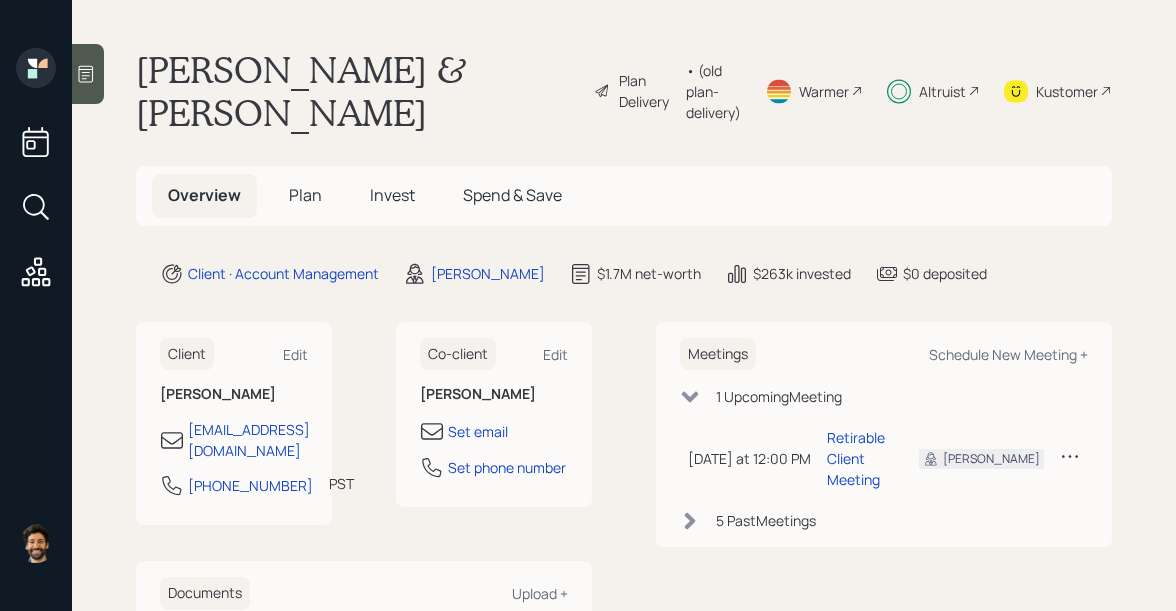 click on "Plan" at bounding box center (305, 195) 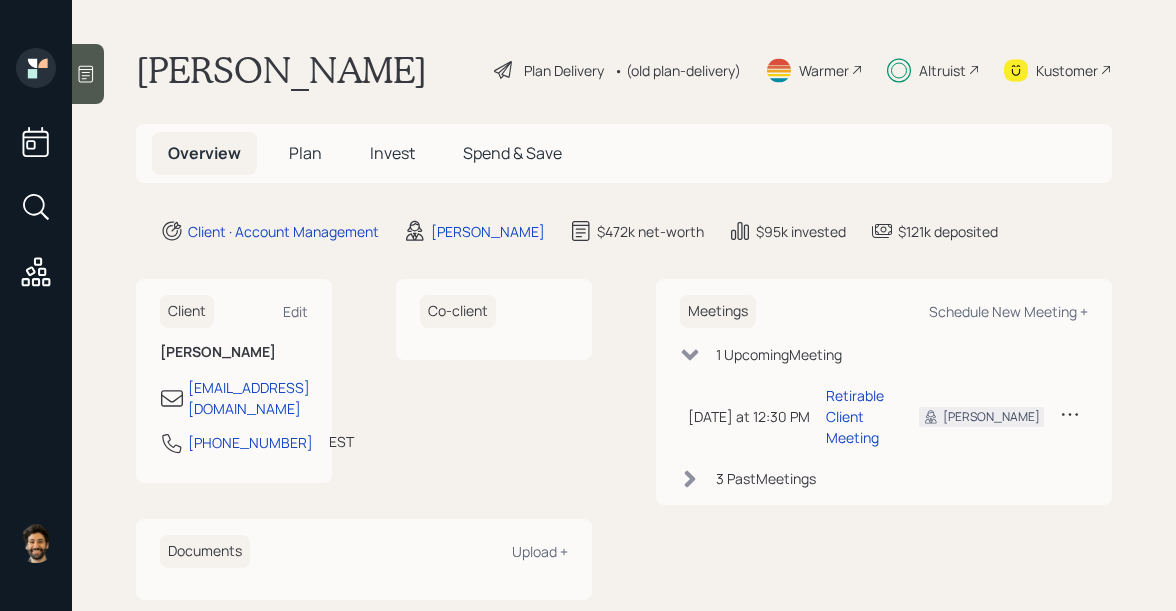 scroll, scrollTop: 0, scrollLeft: 0, axis: both 